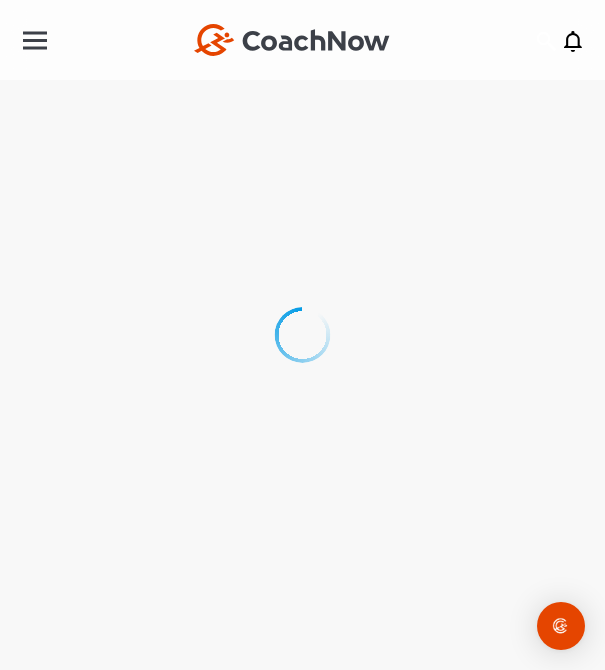 scroll, scrollTop: 0, scrollLeft: 0, axis: both 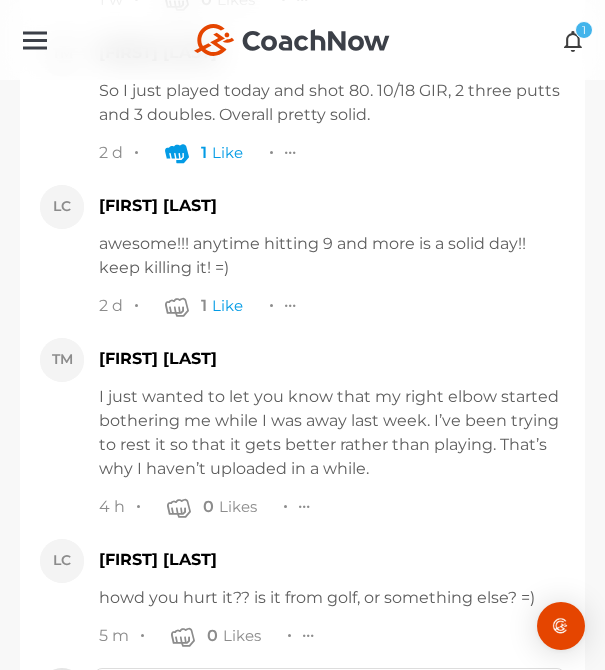 click at bounding box center [573, 40] 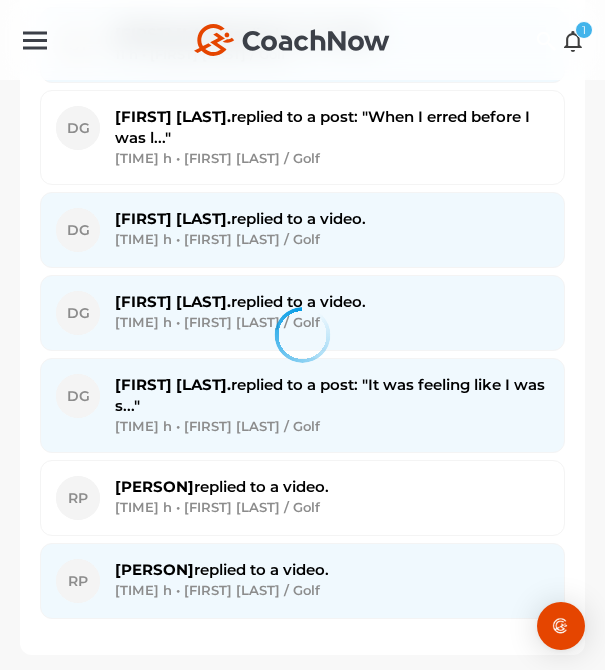 scroll, scrollTop: 0, scrollLeft: 0, axis: both 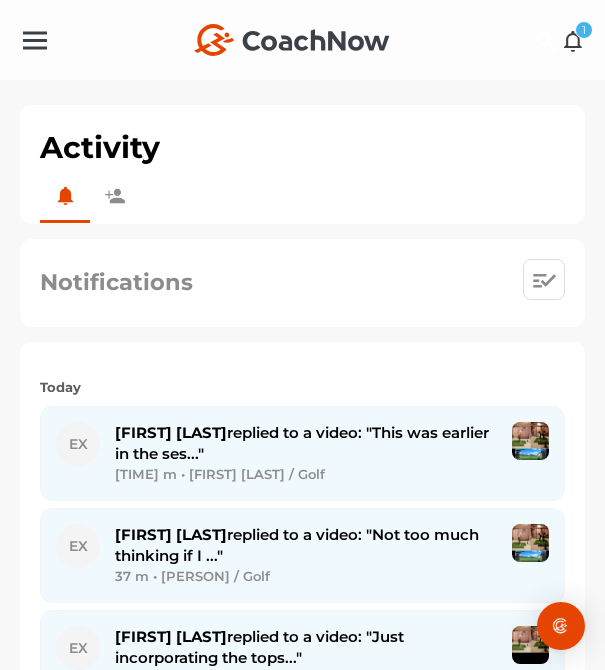 click at bounding box center [573, 40] 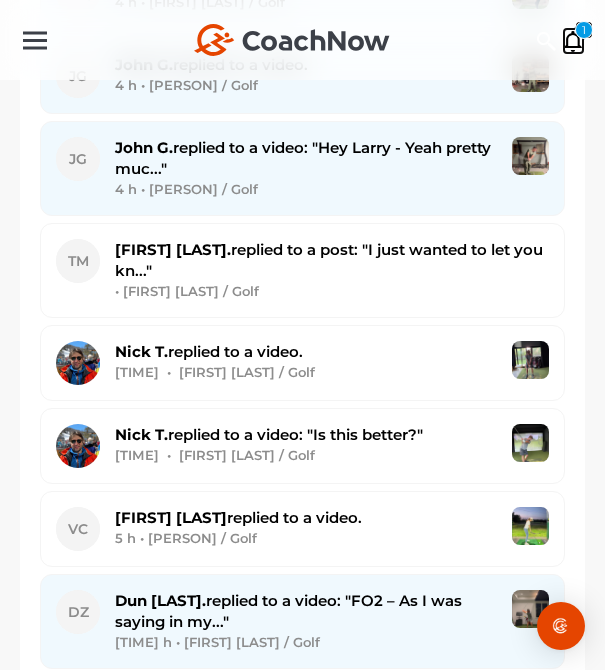 scroll, scrollTop: 1859, scrollLeft: 0, axis: vertical 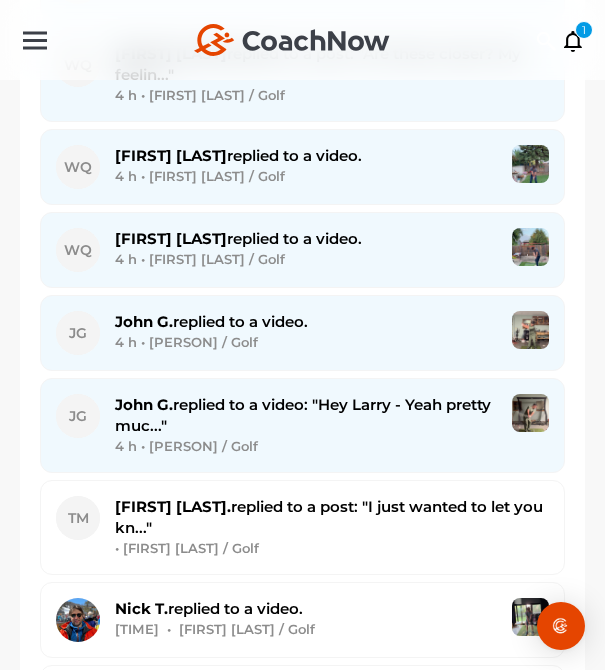 click on "4 h • [PERSON] / Golf" at bounding box center (306, 342) 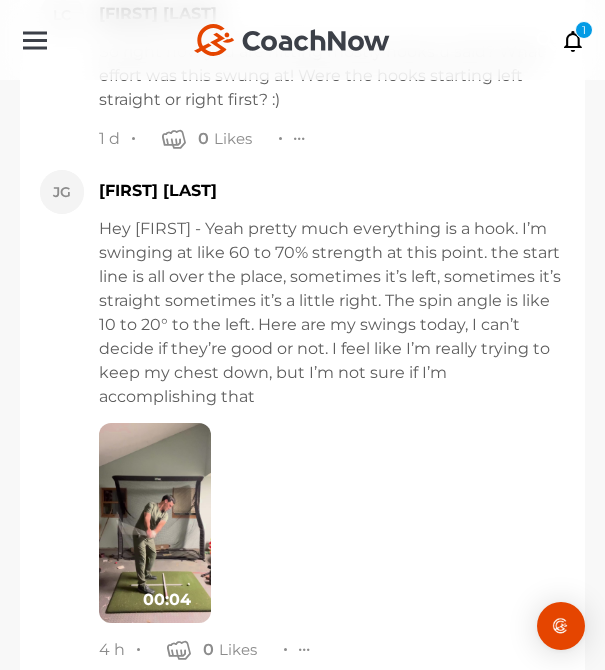 scroll, scrollTop: 1299, scrollLeft: 0, axis: vertical 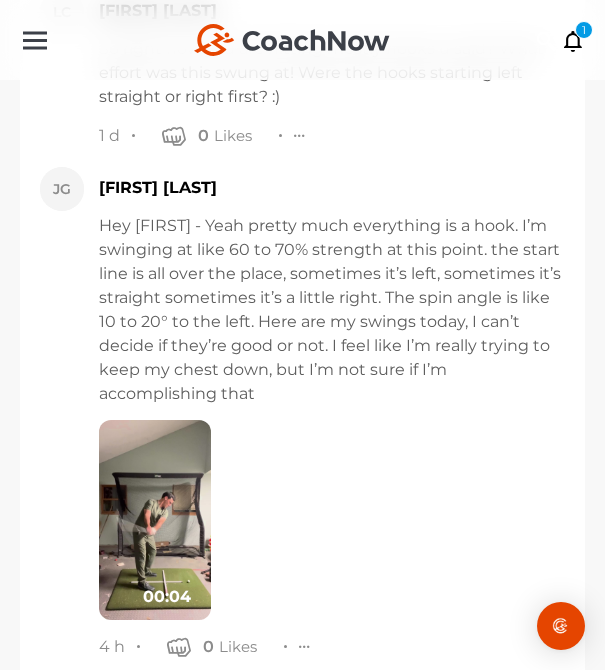 click at bounding box center [155, 520] 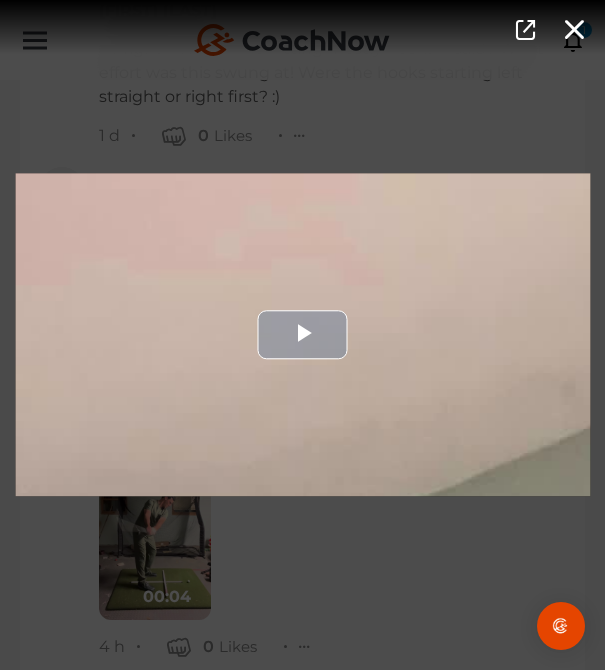 click at bounding box center [302, 334] 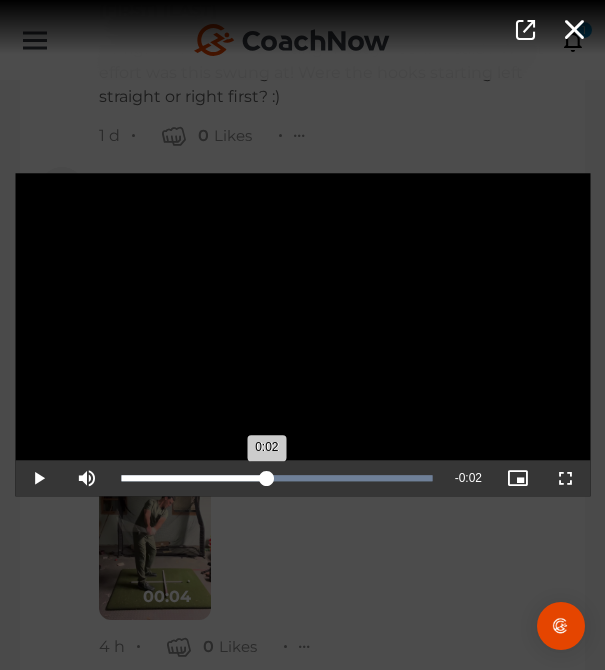drag, startPoint x: 135, startPoint y: 480, endPoint x: 267, endPoint y: 474, distance: 132.13629 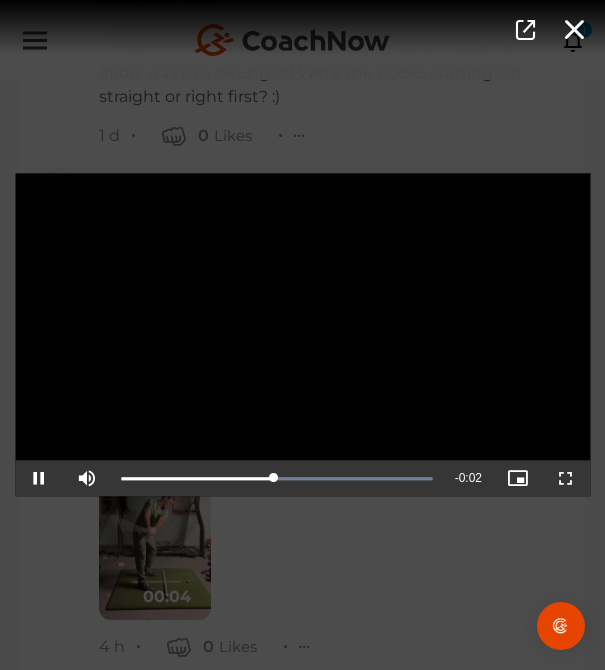 click on "Video Player is loading. Play Video Pause Mute Current Time  0:02 / Duration  0:04 Loaded :  100.00% 0:02 0:02 Stream Type  LIVE Seek to live, currently playing live LIVE Remaining Time  - 0:02   Playback Rate 1x Chapters Chapters Descriptions descriptions off , selected Captions captions settings , opens captions settings dialog captions off , selected Audio Track Picture-in-Picture Fullscreen This is a modal window. Beginning of dialog window. Escape will cancel and close the window. Text Color White Black Red Green Blue Yellow Magenta Cyan Transparency Opaque Semi-Transparent Background Color Black White Red Green Blue Yellow Magenta Cyan Transparency Opaque Semi-Transparent Transparent Window Color Black White Red Green Blue Yellow Magenta Cyan Transparency Transparent Semi-Transparent Opaque Font Size 50% 75% 100% 125% 150% 175% 200% 300% 400% Text Edge Style None Raised Depressed Uniform Dropshadow Font Family Casual" at bounding box center [302, 335] 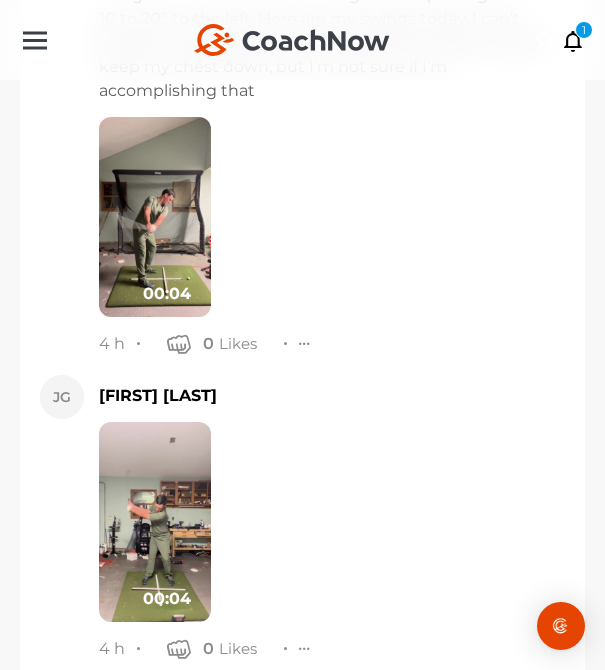 scroll, scrollTop: 1715, scrollLeft: 0, axis: vertical 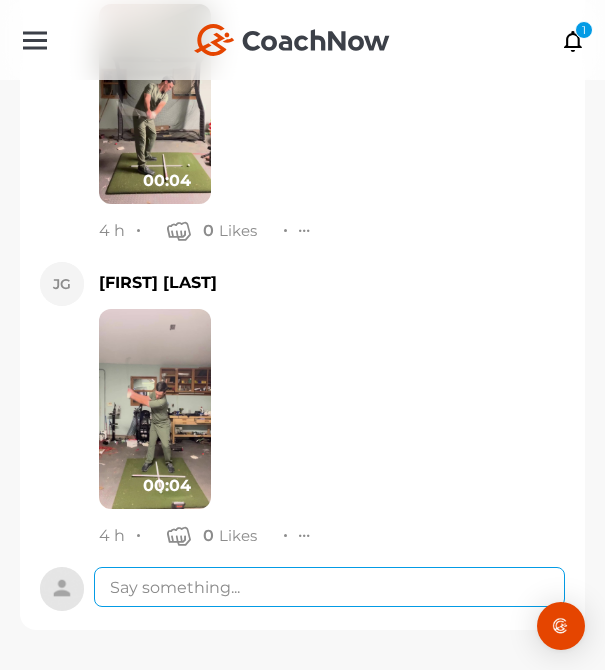 click at bounding box center [329, 587] 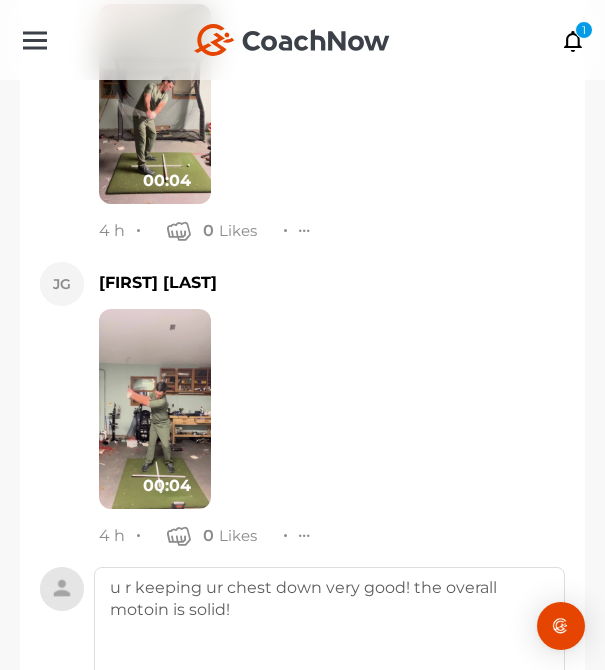 click at bounding box center (155, 409) 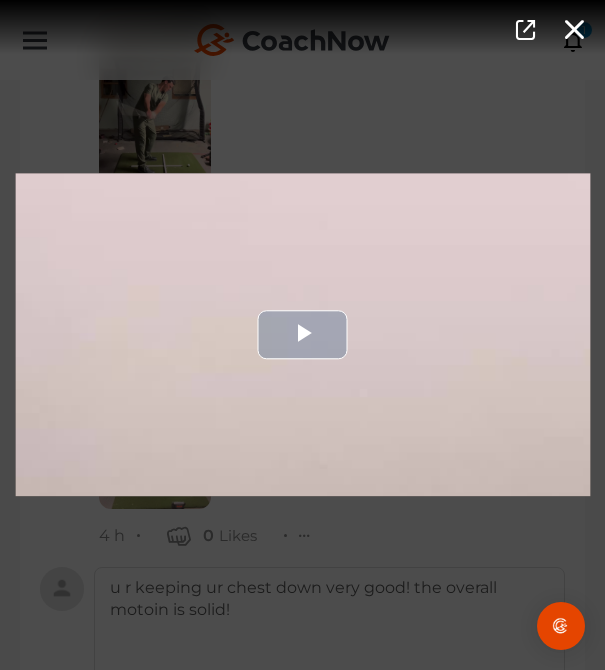 click at bounding box center (302, 334) 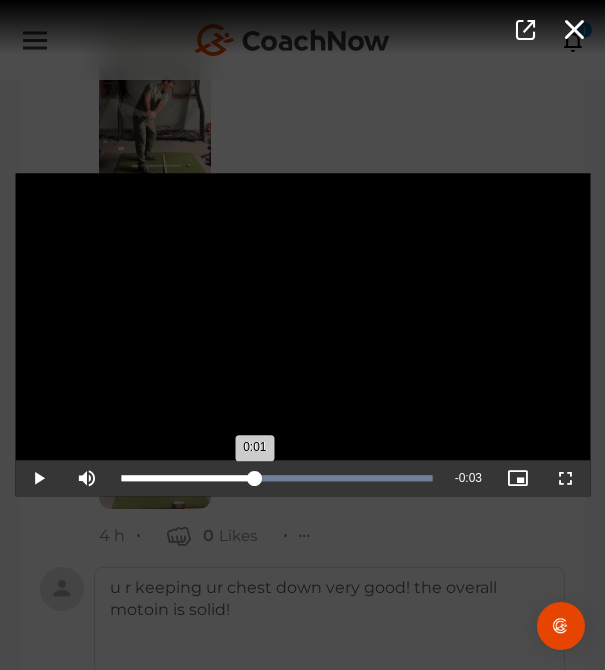 drag, startPoint x: 302, startPoint y: 485, endPoint x: 255, endPoint y: 493, distance: 47.67599 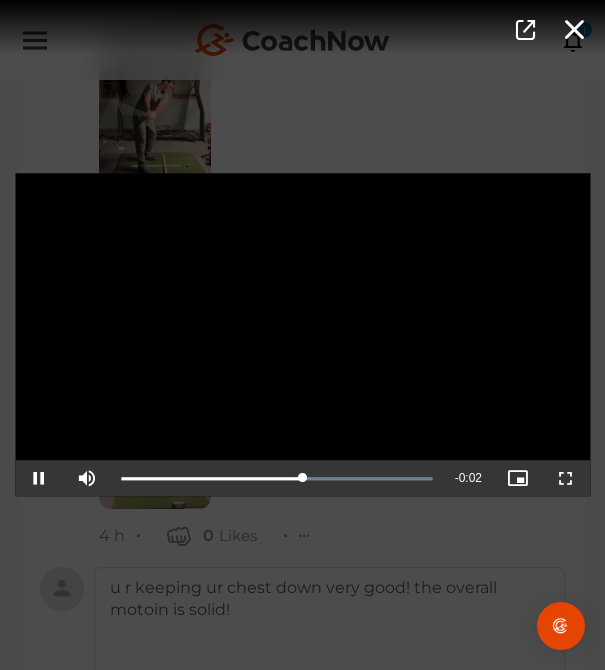 click on "Video Player is loading. Play Video Pause Mute Current Time  0:02 / Duration  0:04 Loaded :  100.00% 0:02 0:02 Stream Type  LIVE Seek to live, currently playing live LIVE Remaining Time  - 0:02   Playback Rate 1x Chapters Chapters Descriptions descriptions off , selected Captions captions settings , opens captions settings dialog captions off , selected Audio Track Picture-in-Picture Fullscreen This is a modal window. Beginning of dialog window. Escape will cancel and close the window. Text Color White Black Red Green Blue Yellow Magenta Cyan Transparency Opaque Semi-Transparent Background Color Black White Red Green Blue Yellow Magenta Cyan Transparency Opaque Semi-Transparent Transparent Window Color Black White Red Green Blue Yellow Magenta Cyan Transparency Transparent Semi-Transparent Opaque Font Size 50% 75% 100% 125% 150% 175% 200% 300% 400% Text Edge Style None Raised Depressed Uniform Dropshadow Font Family Casual" at bounding box center (302, 335) 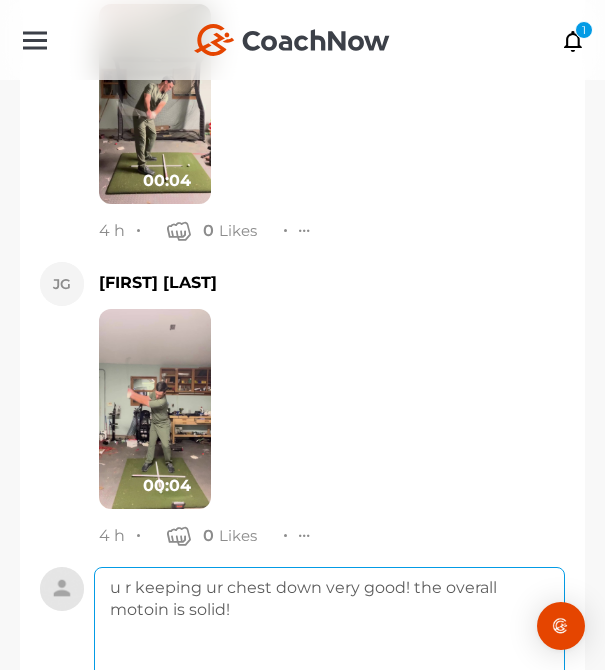 click on "u r keeping ur chest down very good! the overall motoin is solid!" at bounding box center (329, 647) 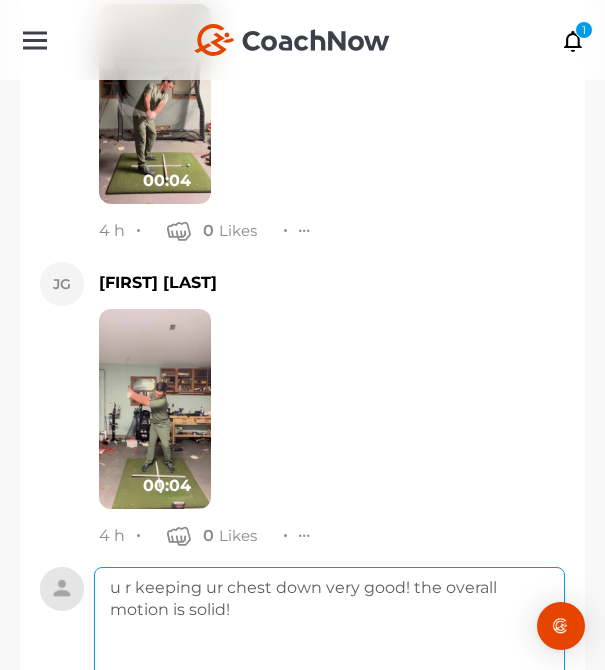 click on "u r keeping ur chest down very good! the overall motion is solid!" at bounding box center (329, 647) 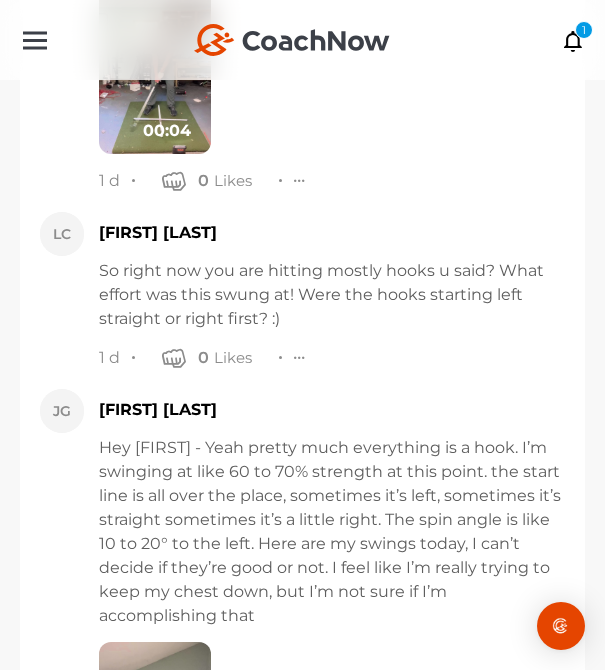 scroll, scrollTop: 1952, scrollLeft: 0, axis: vertical 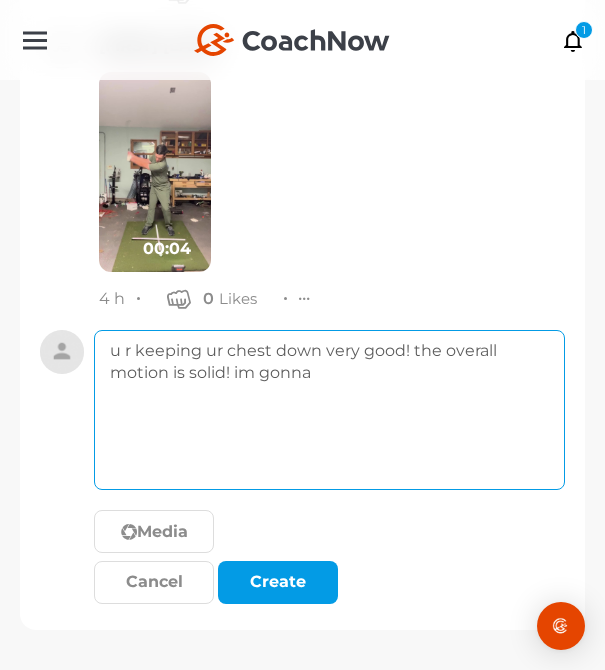 drag, startPoint x: 306, startPoint y: 374, endPoint x: 237, endPoint y: 374, distance: 69 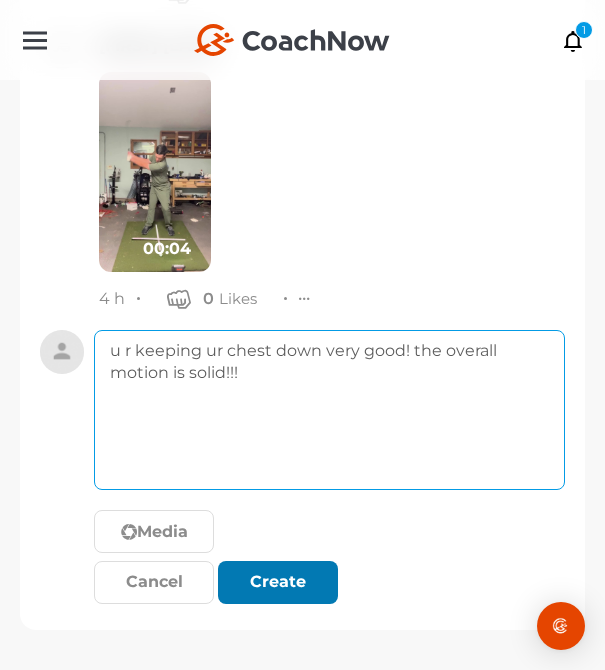 type on "u r keeping ur chest down very good! the overall motion is solid!!!" 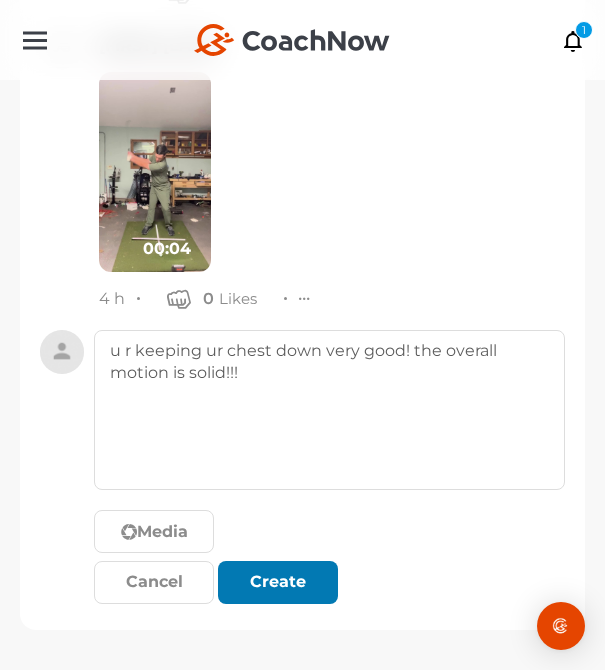 click on "Create" at bounding box center [278, 582] 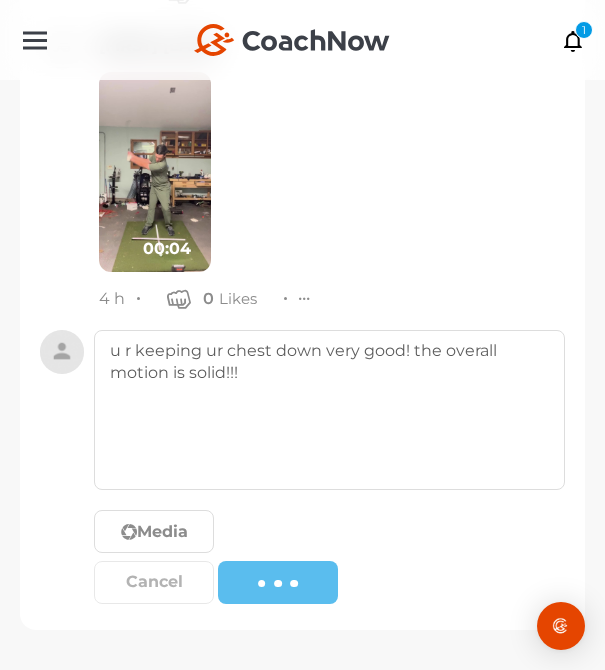 type 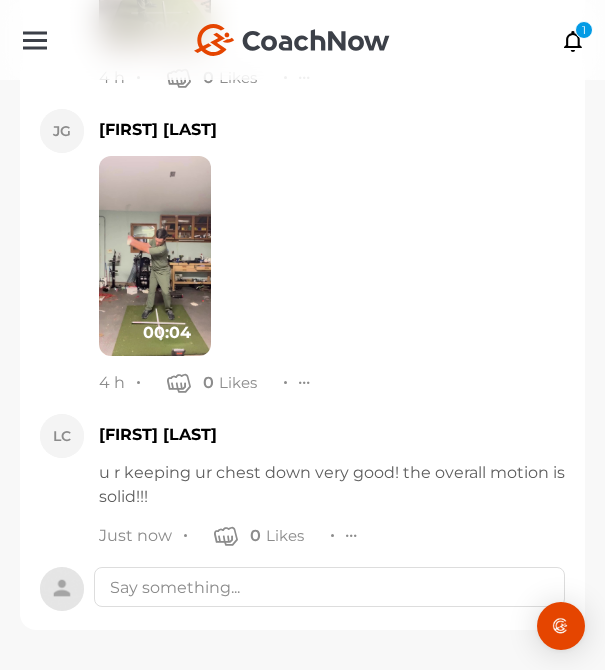 scroll, scrollTop: 1868, scrollLeft: 0, axis: vertical 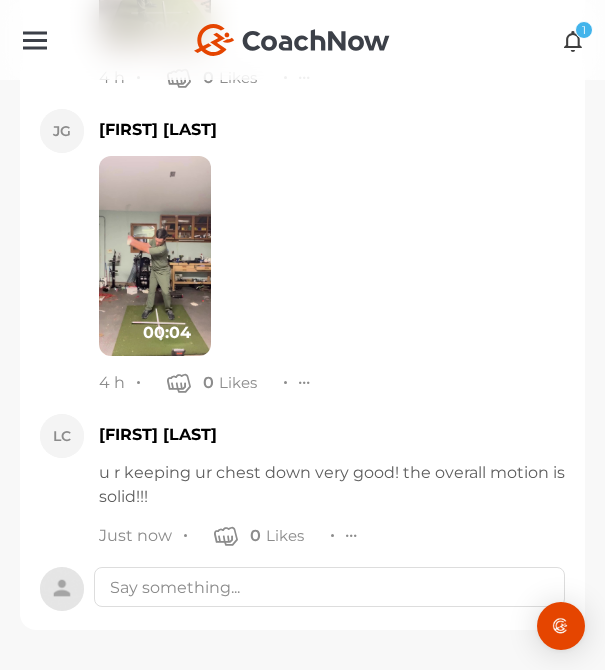click at bounding box center [573, 40] 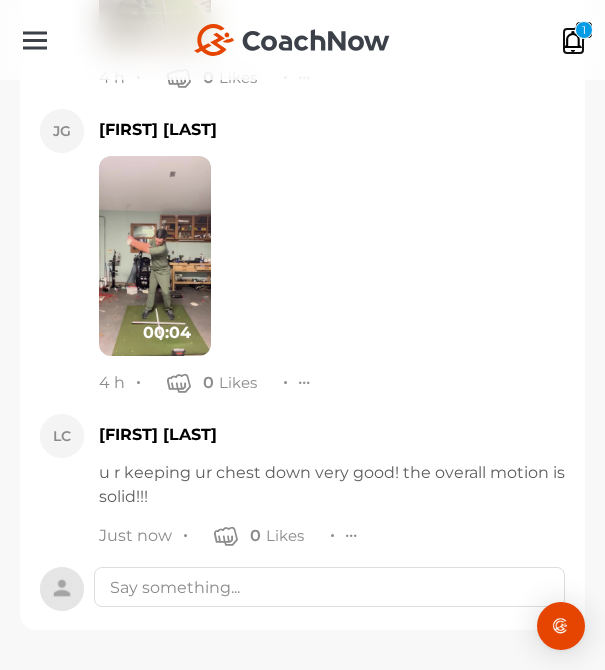 scroll, scrollTop: 0, scrollLeft: 0, axis: both 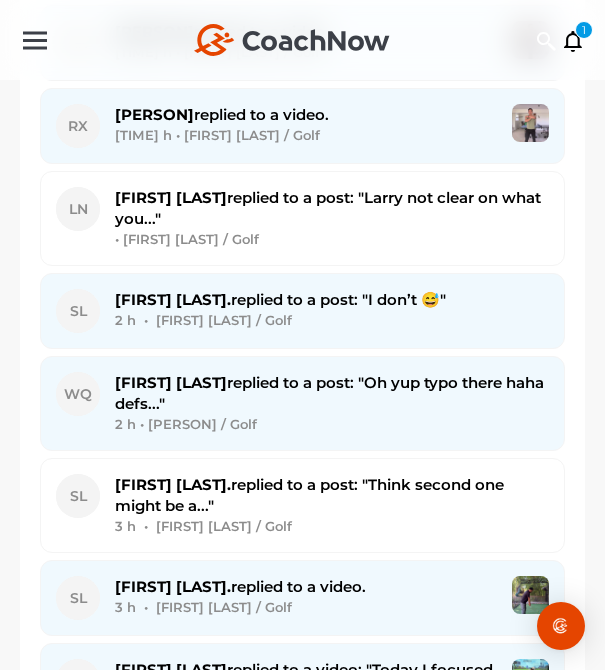click on "2 h  •  [FIRST] [LAST] / Golf" at bounding box center [332, 320] 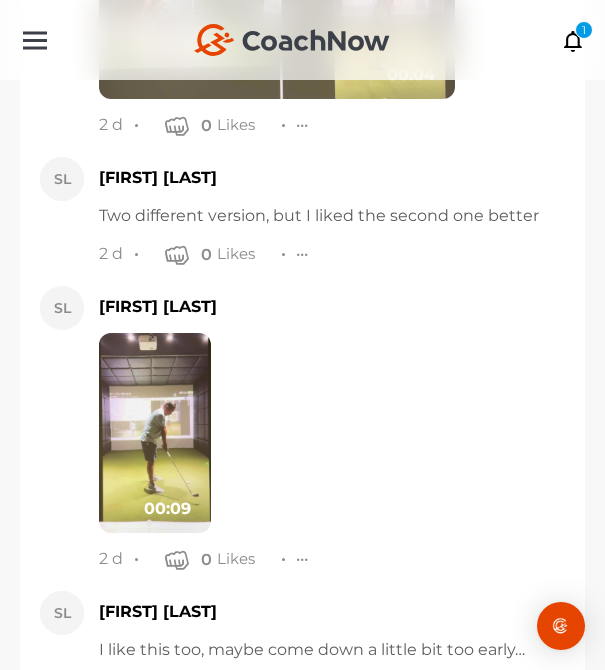scroll, scrollTop: 8982, scrollLeft: 0, axis: vertical 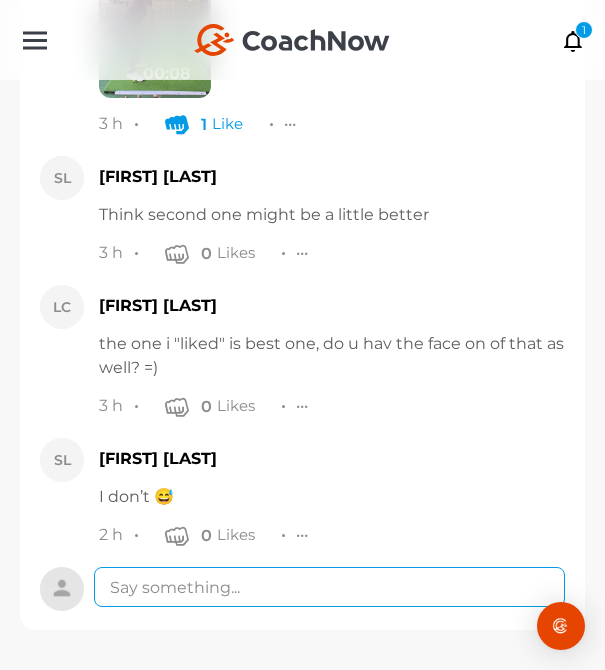 click at bounding box center (329, 587) 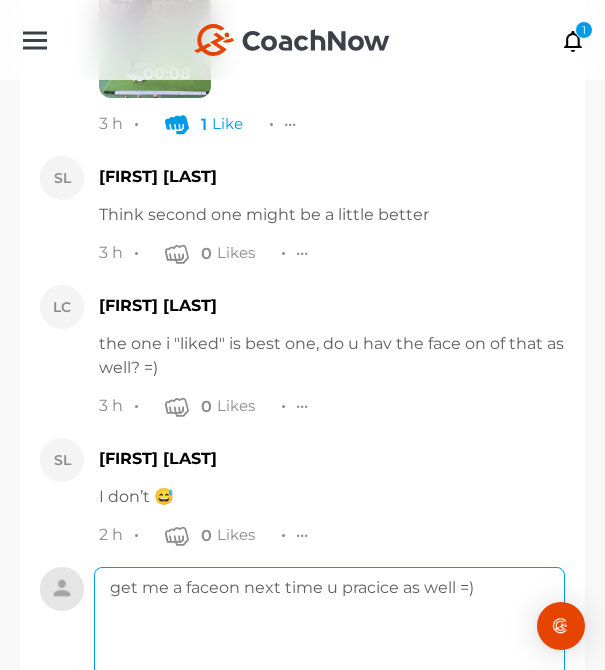 click on "get me a faceon next time u pracice as well =)" at bounding box center (329, 647) 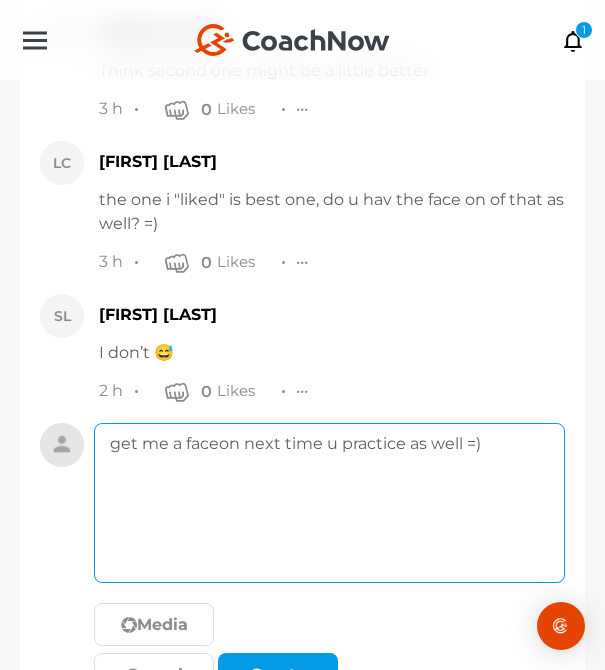 scroll, scrollTop: 9218, scrollLeft: 0, axis: vertical 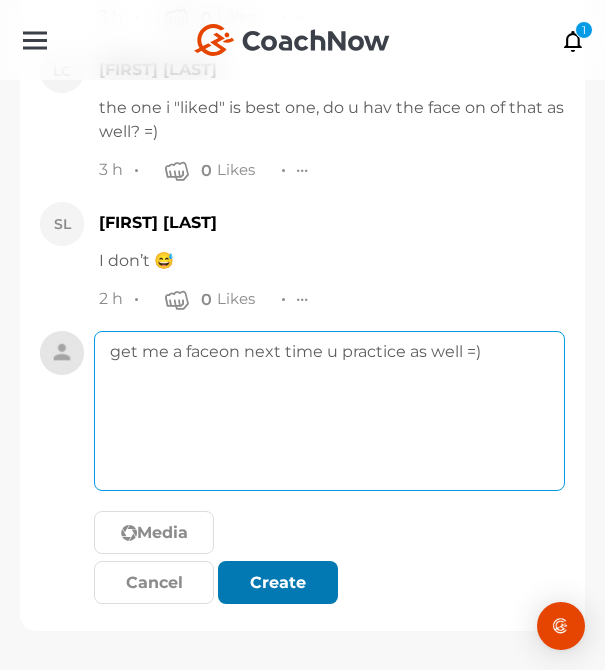 type on "get me a faceon next time u practice as well =)" 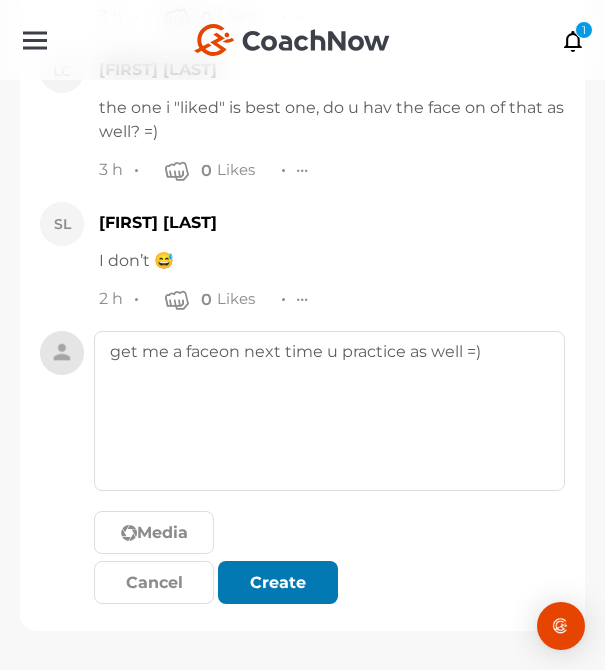click on "Create" at bounding box center (278, 583) 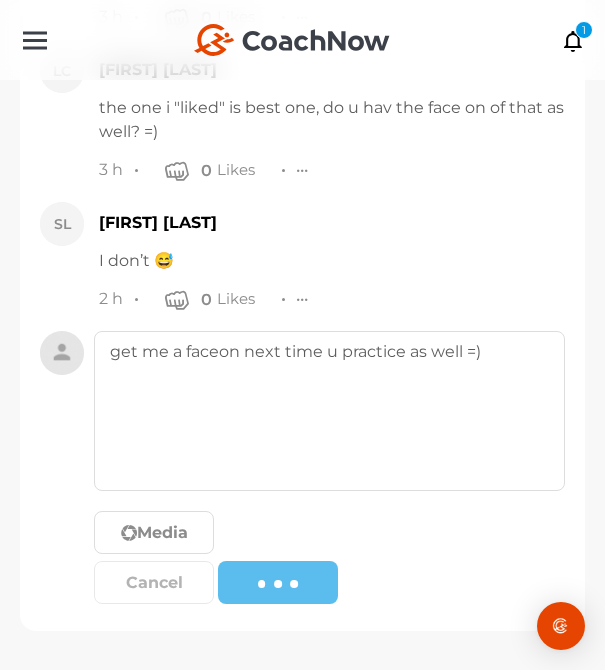 type 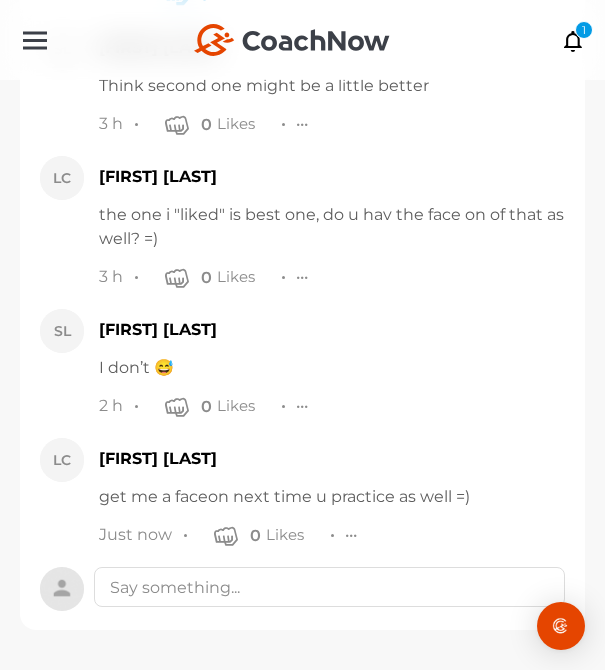 scroll, scrollTop: 9111, scrollLeft: 0, axis: vertical 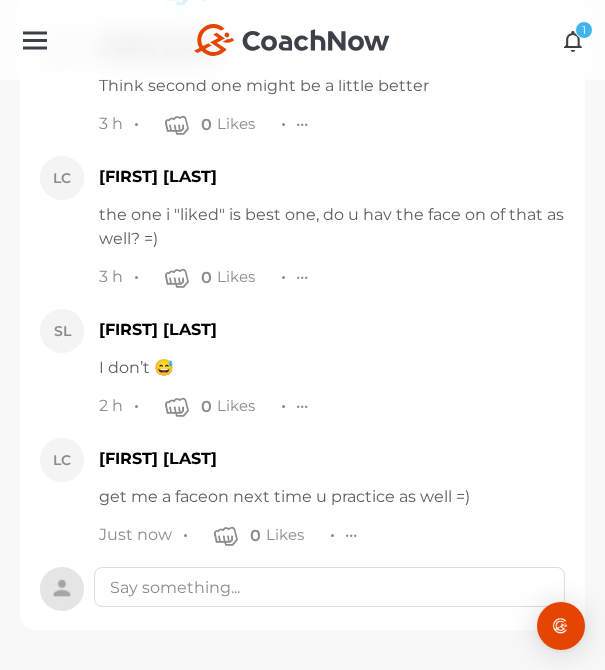 click on "1" at bounding box center (584, 30) 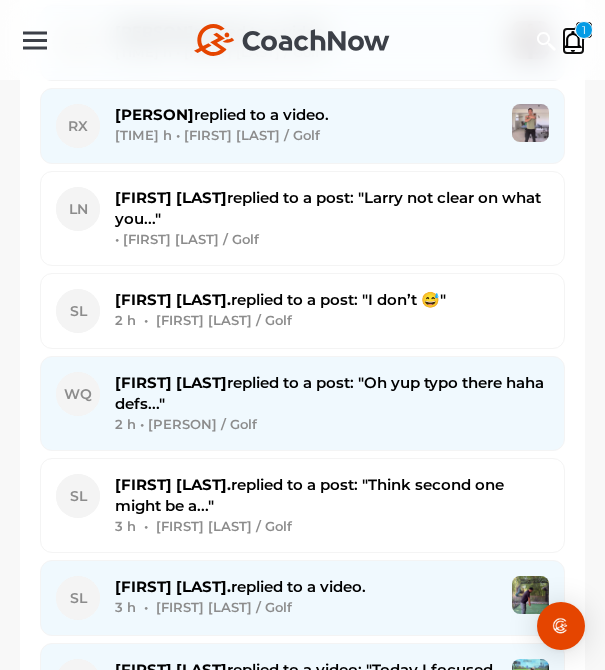 scroll, scrollTop: 979, scrollLeft: 0, axis: vertical 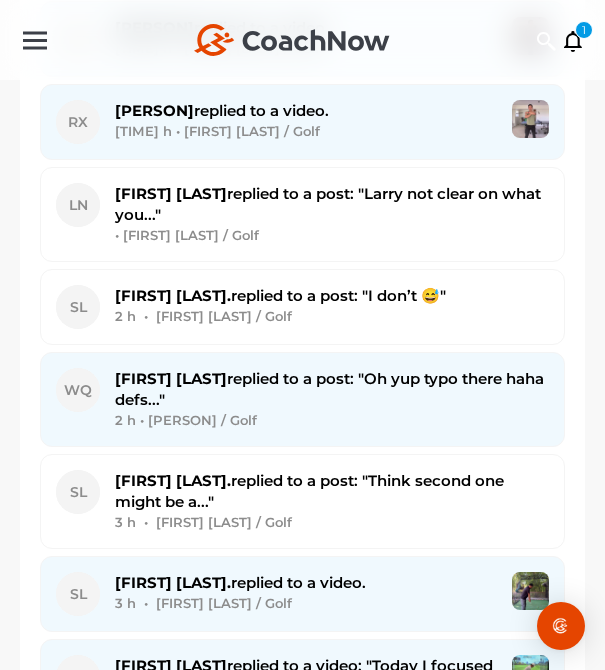 click on "[FIRST] [LAST] replied to a post: "Oh yup typo there haha defs..."
[TIME] h • [FIRST] [LAST] / Golf" at bounding box center [332, 399] 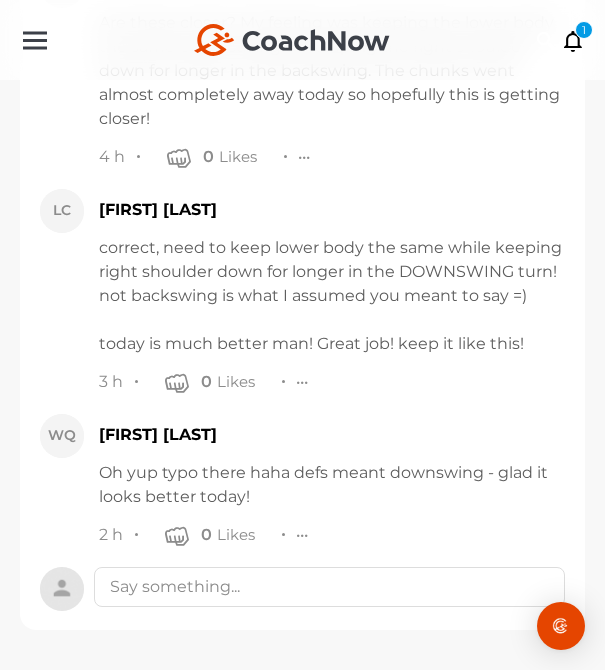 scroll, scrollTop: 8623, scrollLeft: 0, axis: vertical 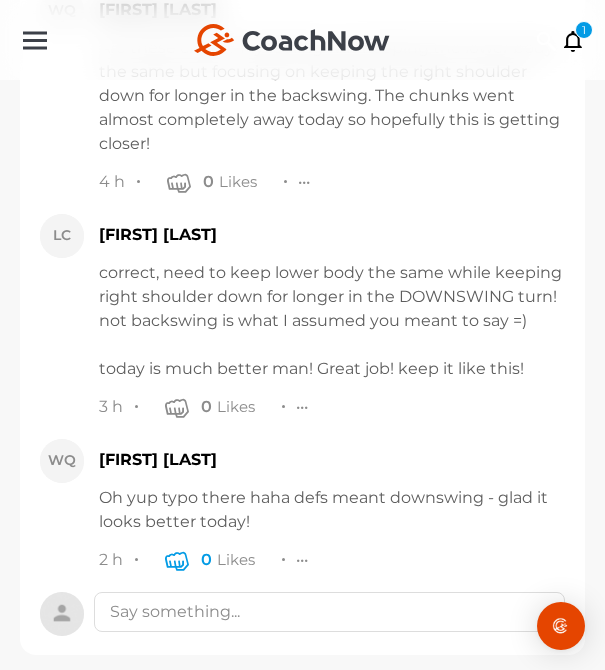 click at bounding box center [177, 560] 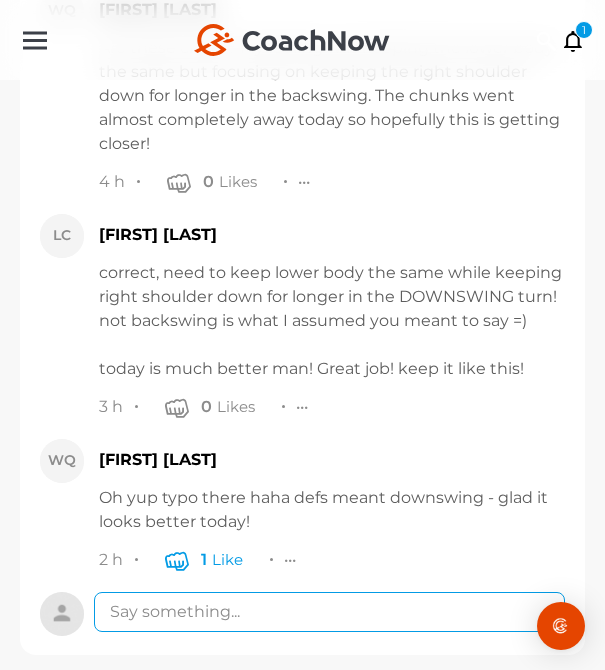 click at bounding box center [329, 612] 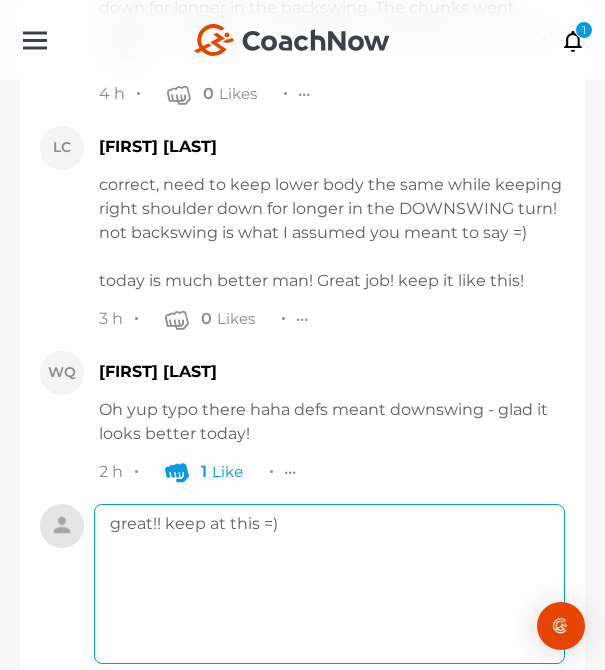 scroll, scrollTop: 8795, scrollLeft: 0, axis: vertical 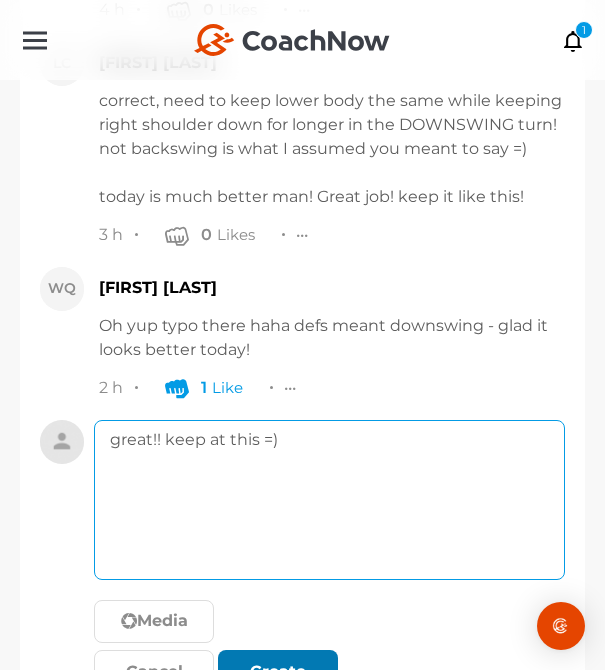 type on "great!! keep at this =)" 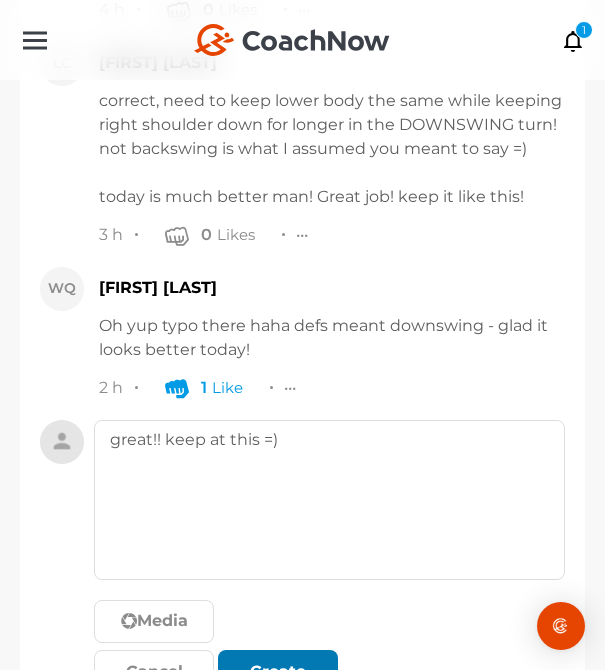 click on "Create" at bounding box center (278, 671) 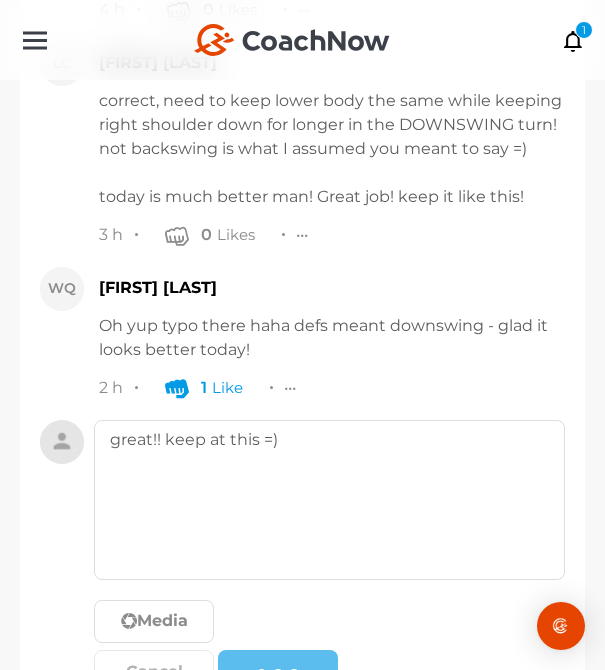type 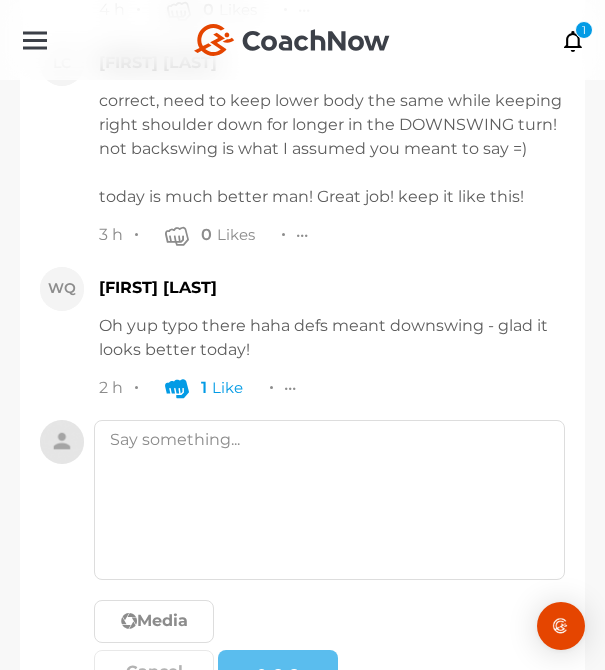 scroll, scrollTop: 8752, scrollLeft: 0, axis: vertical 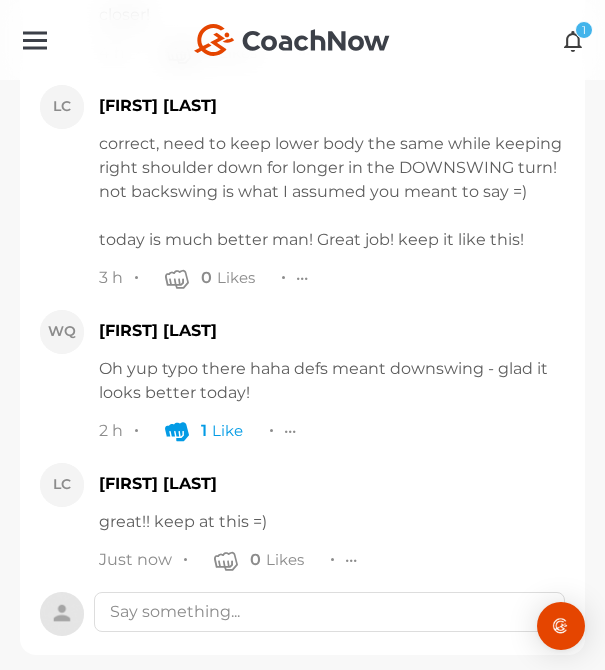 click at bounding box center (573, 40) 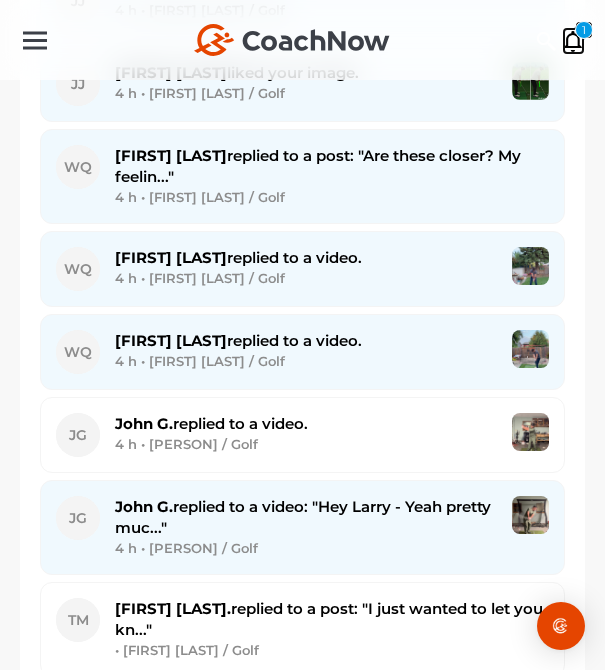 scroll, scrollTop: 1501, scrollLeft: 0, axis: vertical 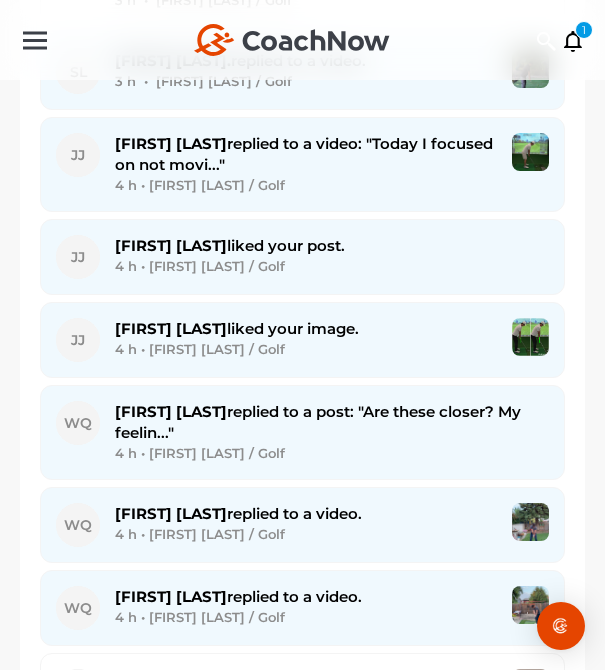 click on "4 h • [FIRST] [LAST] / Golf" at bounding box center [306, 349] 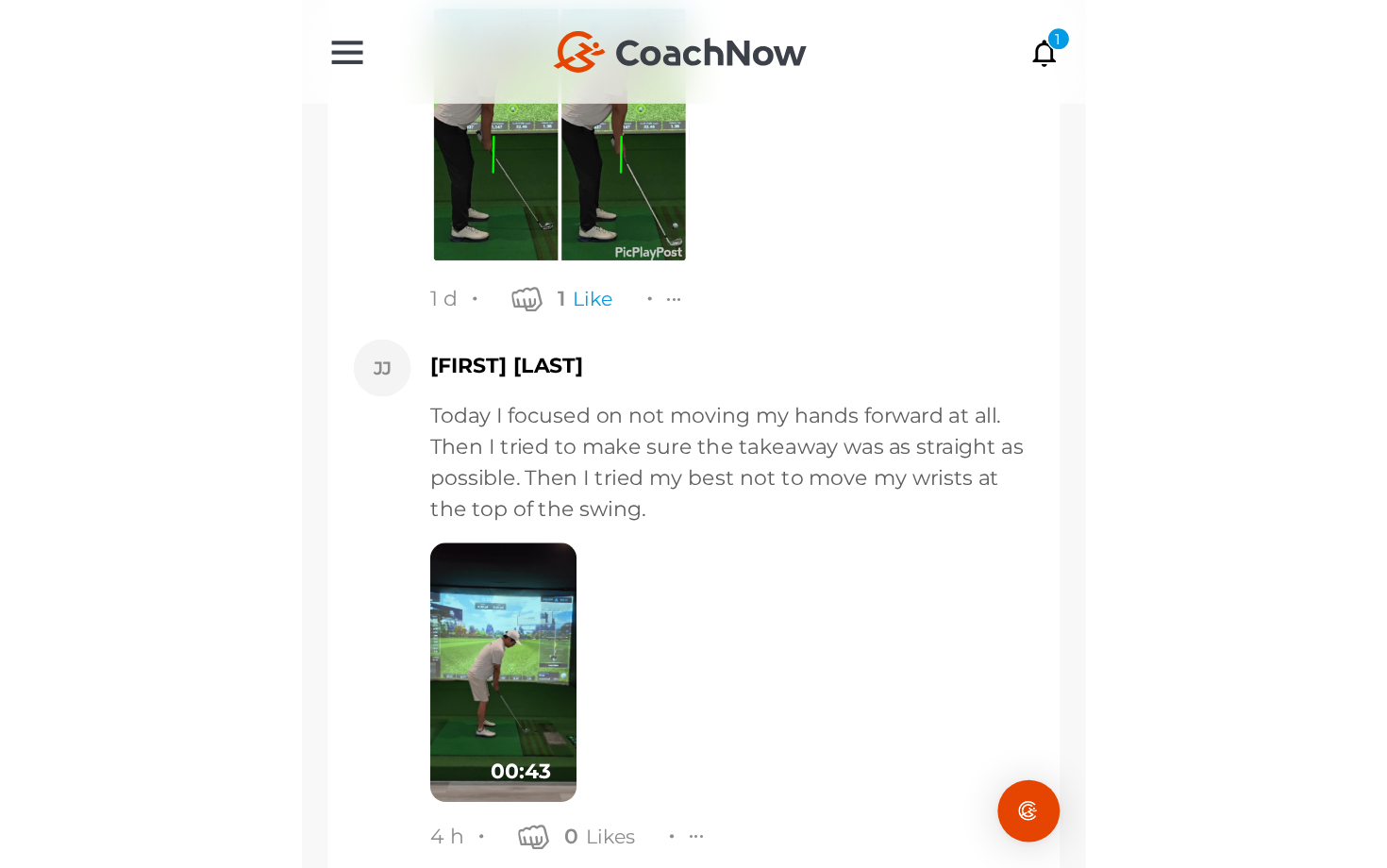 scroll, scrollTop: 6378, scrollLeft: 0, axis: vertical 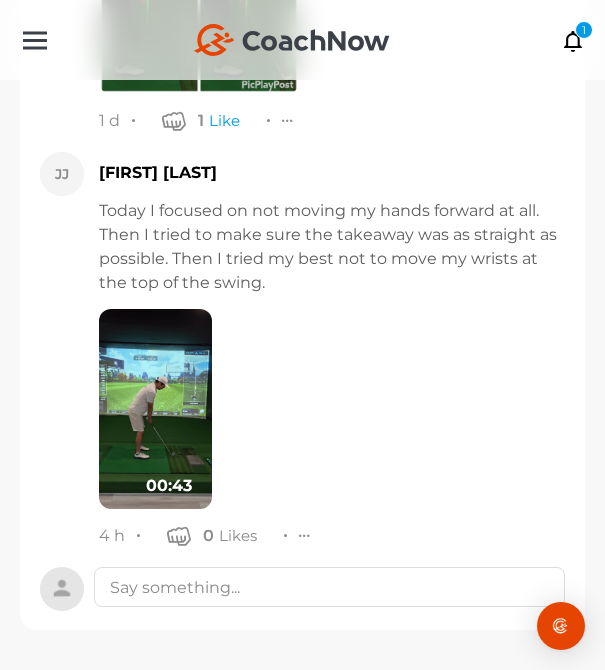 click at bounding box center (155, 409) 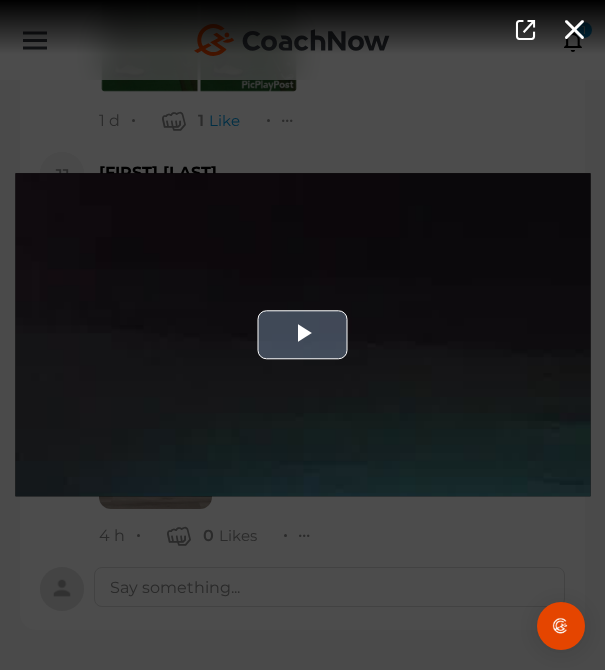 click at bounding box center (302, 334) 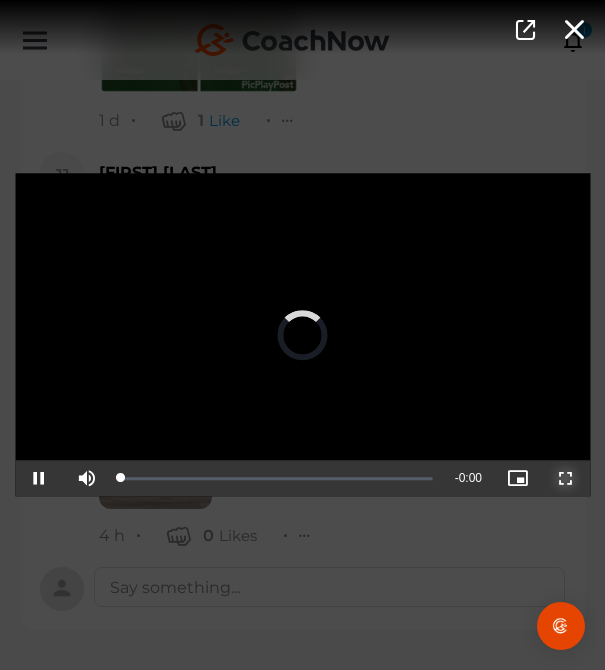 click at bounding box center (566, 479) 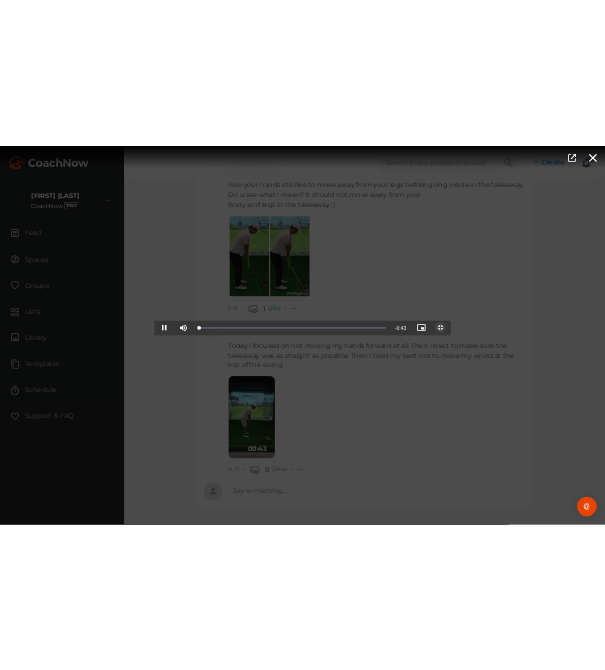 scroll, scrollTop: 5717, scrollLeft: 0, axis: vertical 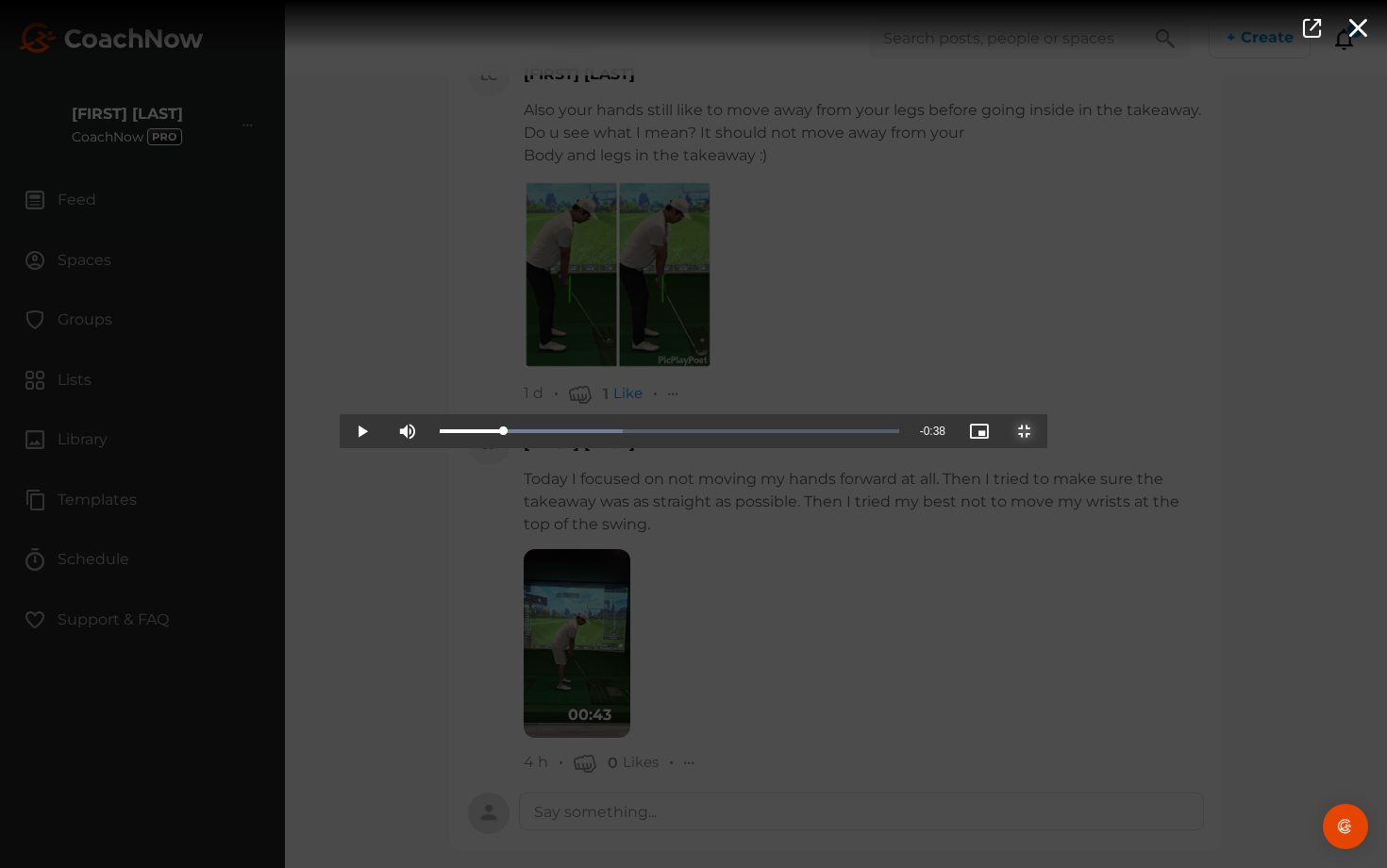 drag, startPoint x: 141, startPoint y: 846, endPoint x: 250, endPoint y: 813, distance: 113.88591 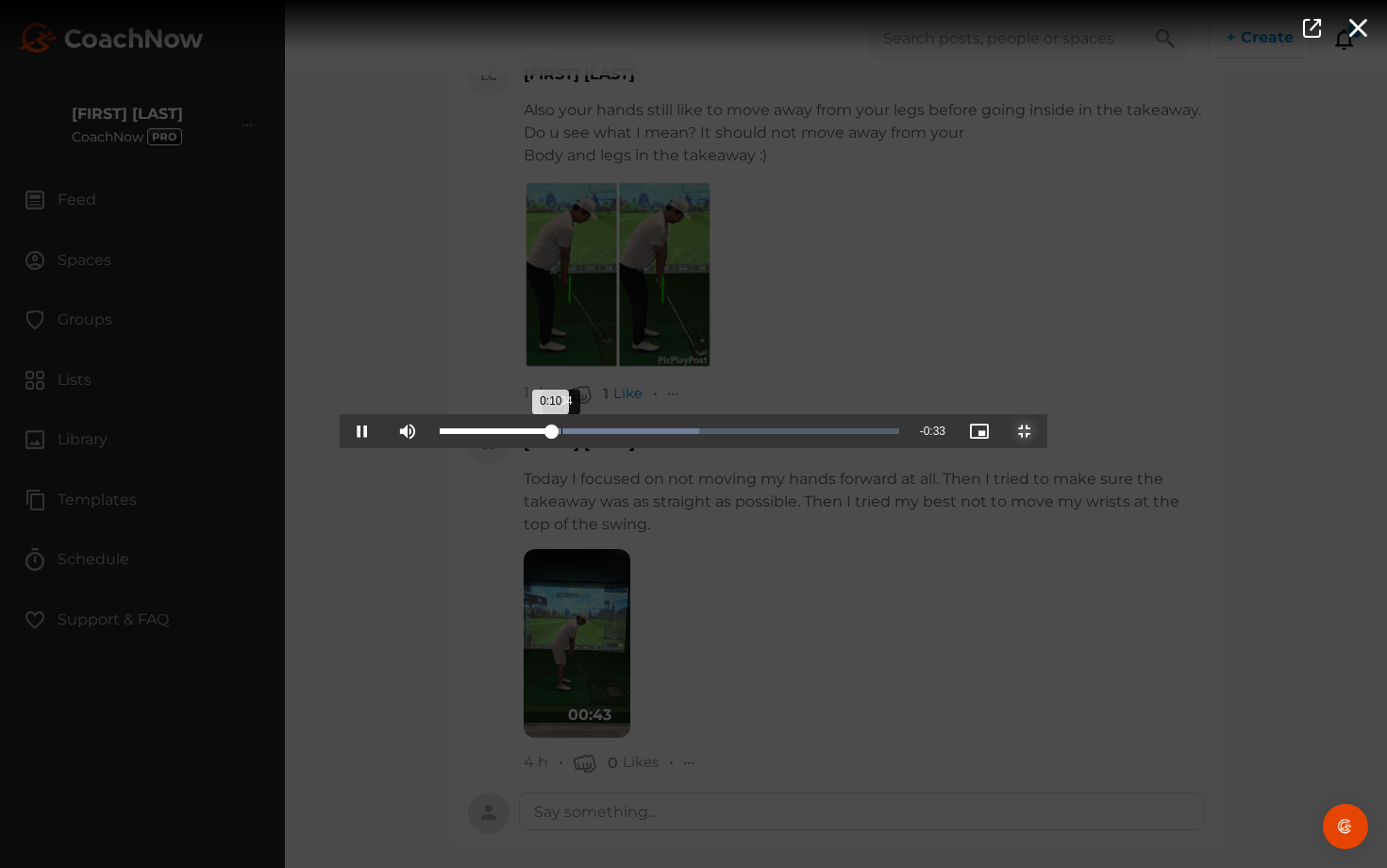 click on "0:04" at bounding box center (561, 431) 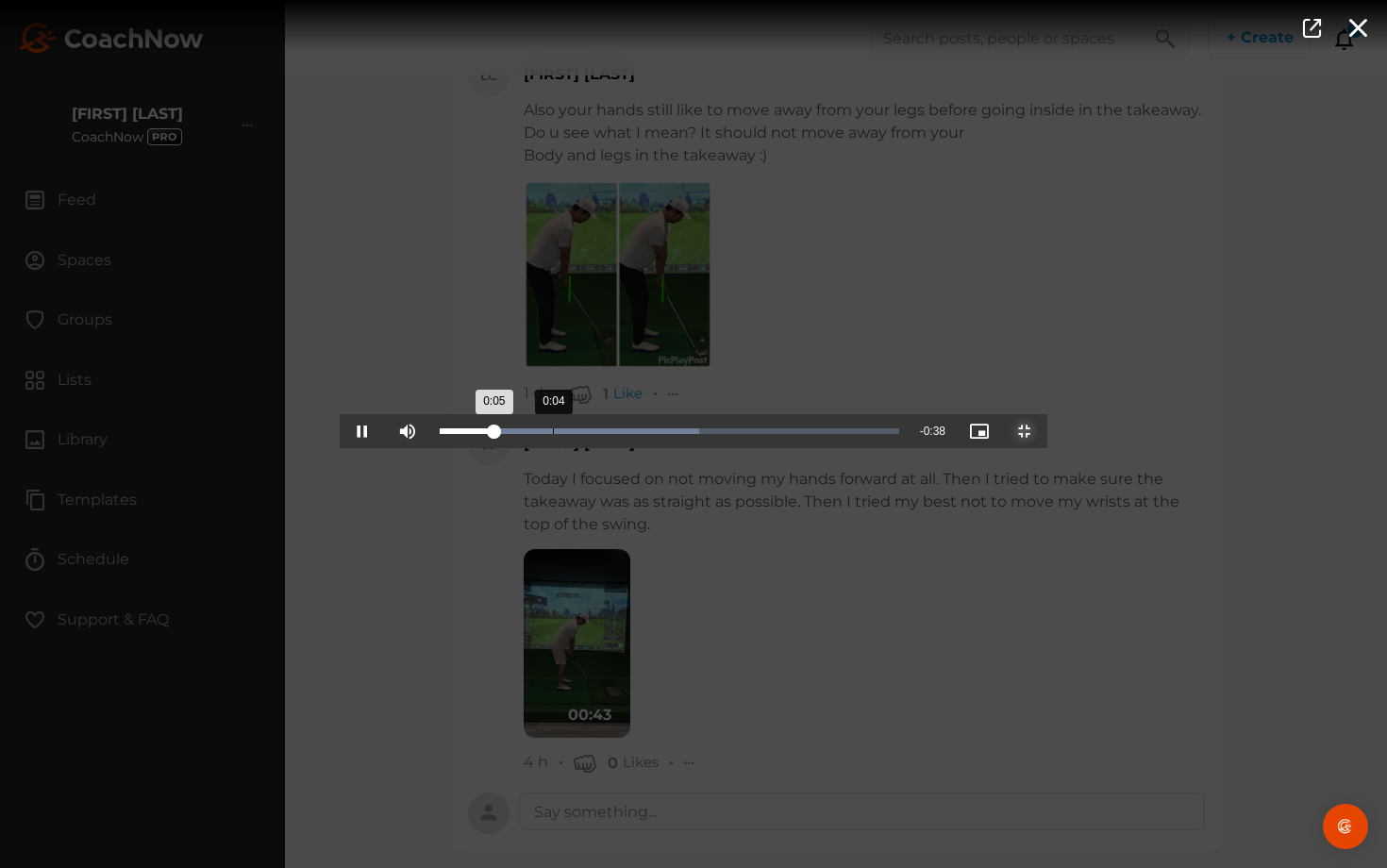 click on "Loaded :  56.47% 0:04 0:05" at bounding box center (669, 431) 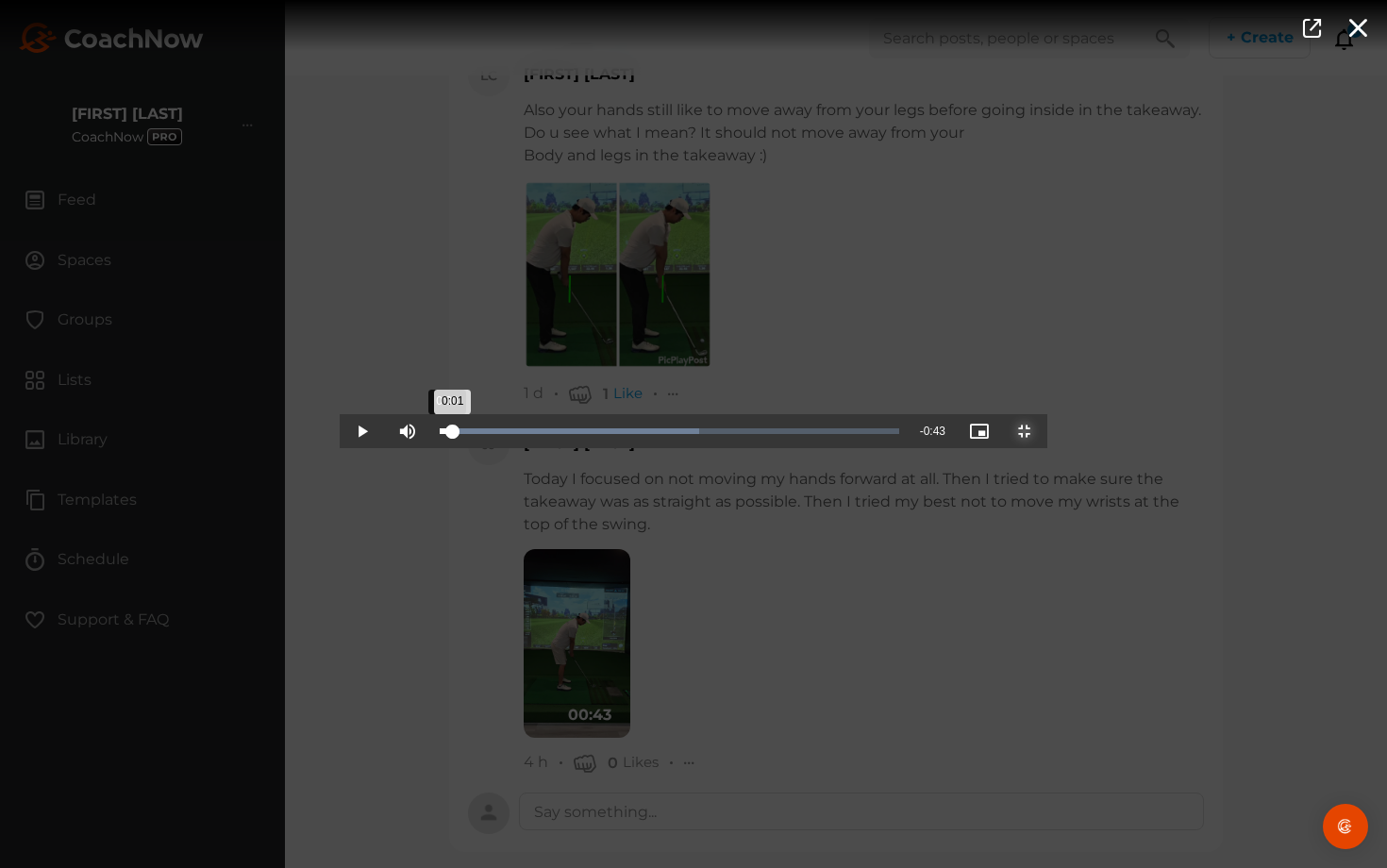 drag, startPoint x: 168, startPoint y: 846, endPoint x: 99, endPoint y: 846, distance: 69 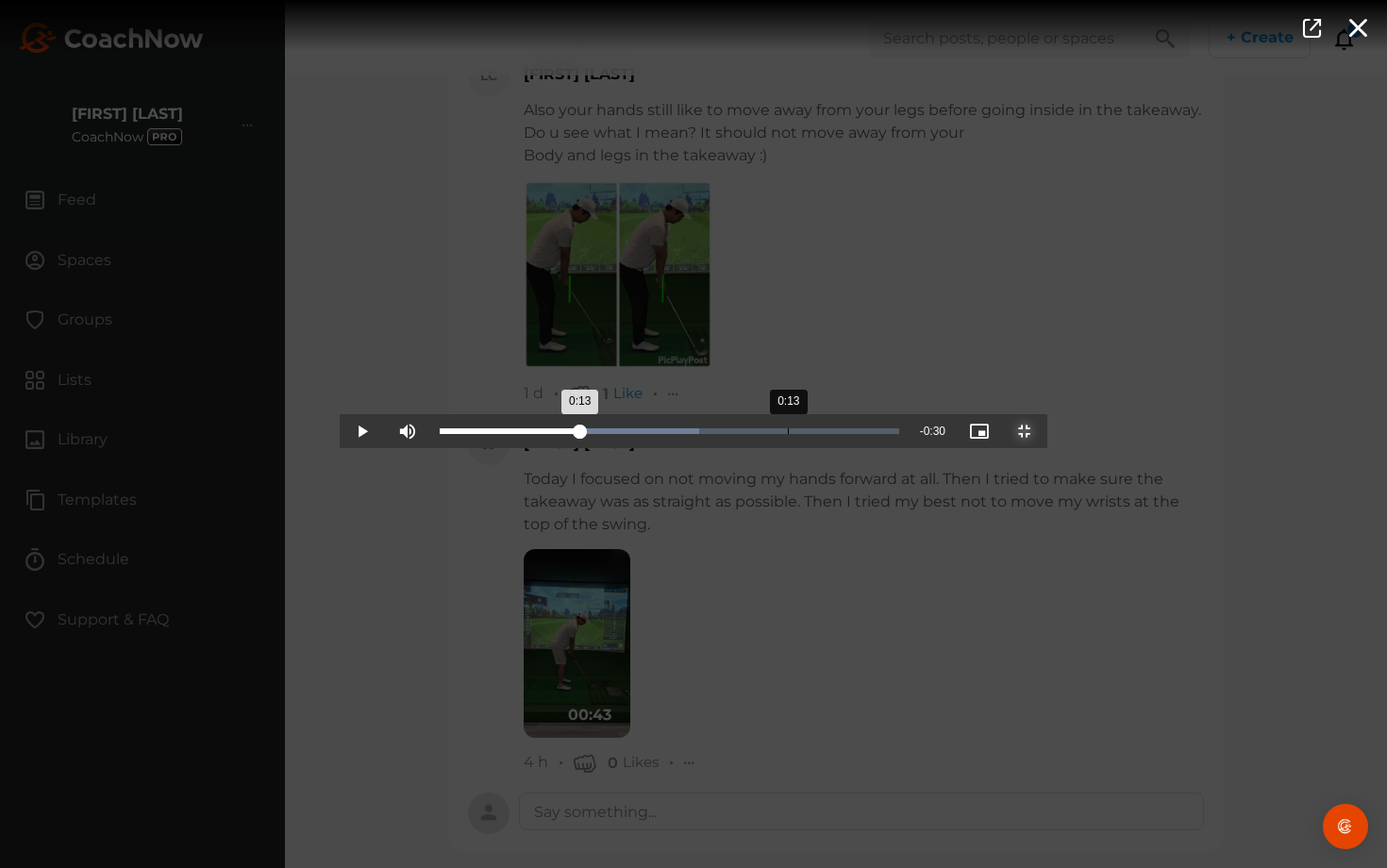 drag, startPoint x: 354, startPoint y: 852, endPoint x: 448, endPoint y: 847, distance: 94.13288 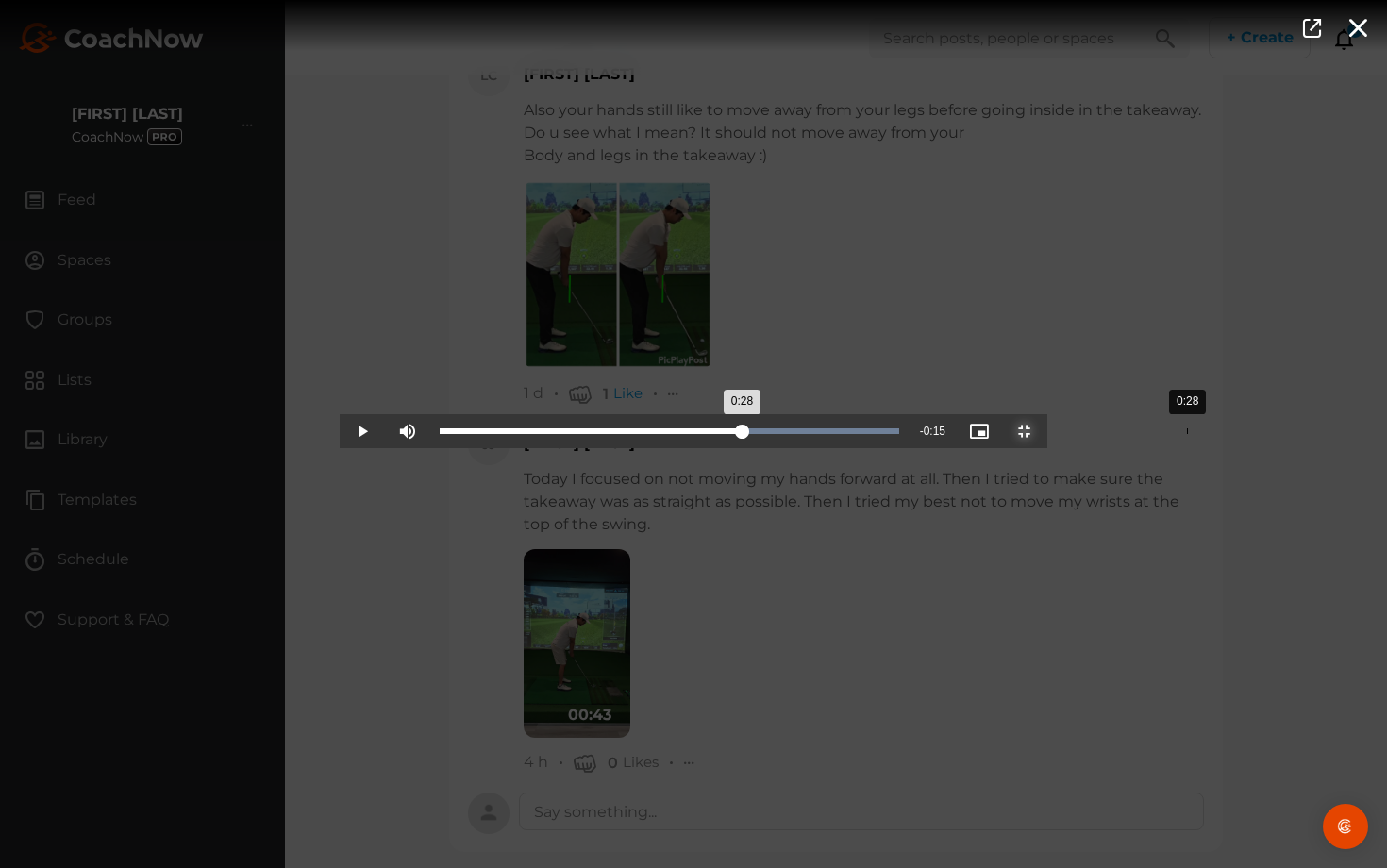 drag, startPoint x: 742, startPoint y: 855, endPoint x: 844, endPoint y: 862, distance: 102.23991 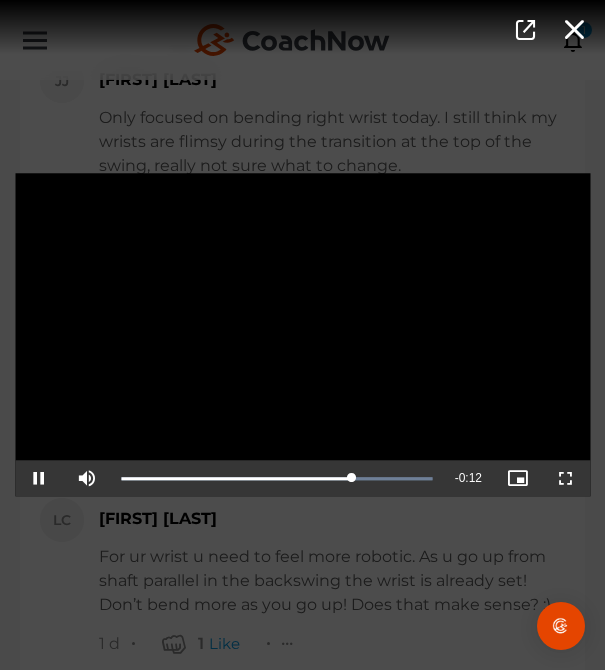 click on "Video Player is loading. Play Video Pause Mute Current Time 0:31 / Duration 0:43 Loaded : 100.00% 0:27 0:31 Stream Type LIVE Seek to live, currently playing live LIVE Remaining Time - 0:12 Playback Rate 1x Chapters Chapters Descriptions descriptions off , selected Captions captions settings , opens captions settings dialog captions off , selected Audio Track Picture-in-Picture Non-Fullscreen This is a modal window. Beginning of dialog window. Escape will cancel and close the window. Text Color White Black Red Green Blue Yellow Magenta Cyan Transparency Opaque Semi-Transparent Background Color Black White Red Green Blue Yellow Magenta Cyan Transparency Opaque Semi-Transparent Transparent Window Color Black White Red Green Blue Yellow Magenta Cyan Transparency Transparent Semi-Transparent Opaque Font Size 50% 75% 100% 125% 150% 175% 200% 300% 400% Text Edge Style None Raised Depressed Uniform Dropshadow Font Family" at bounding box center [302, 335] 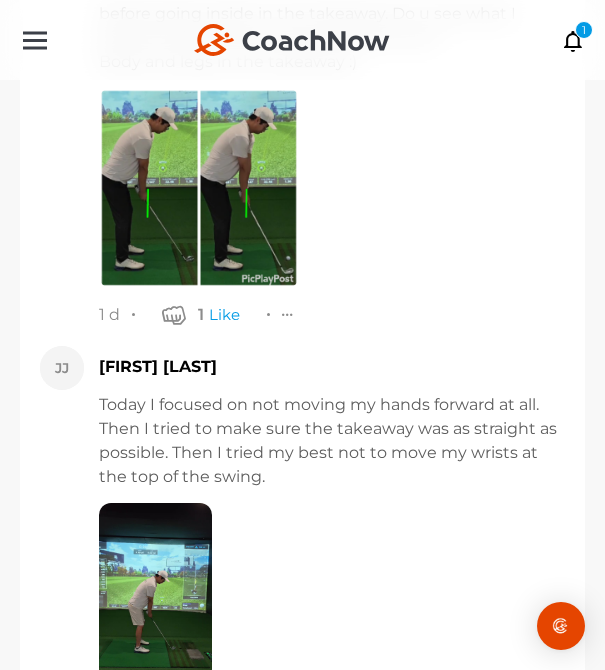 scroll, scrollTop: 6760, scrollLeft: 0, axis: vertical 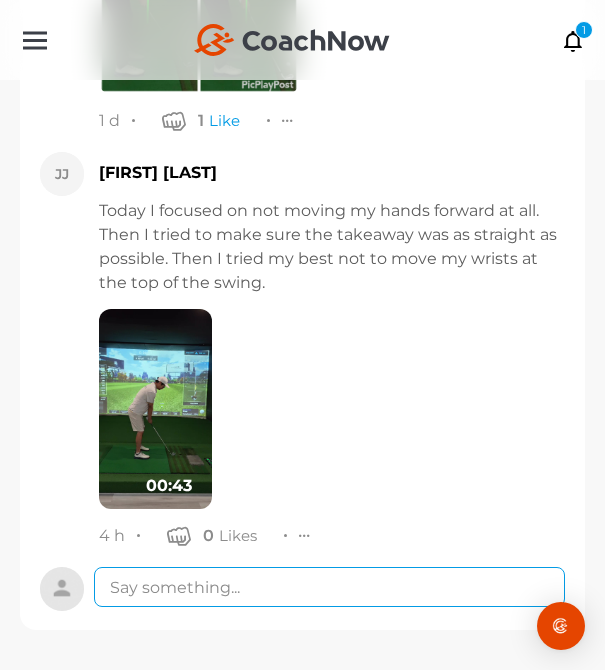 click at bounding box center [329, 587] 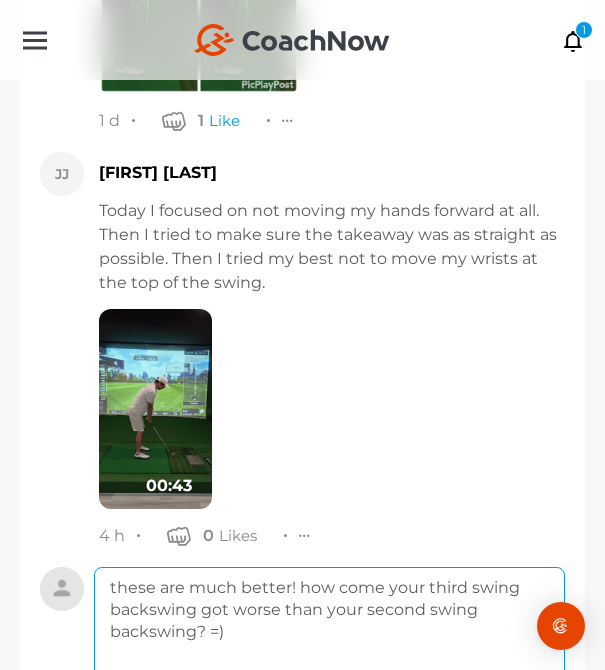 type on "these are much better! how come your third swing backswing got worse than your second swing backswing? =)" 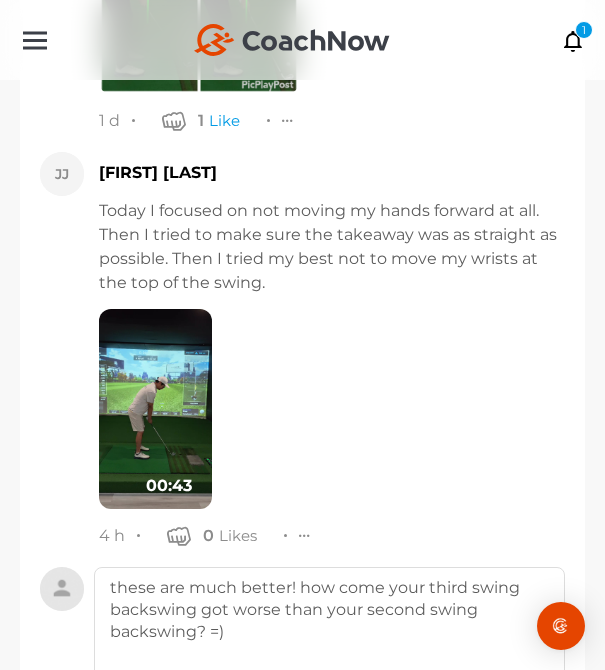 click at bounding box center (155, 409) 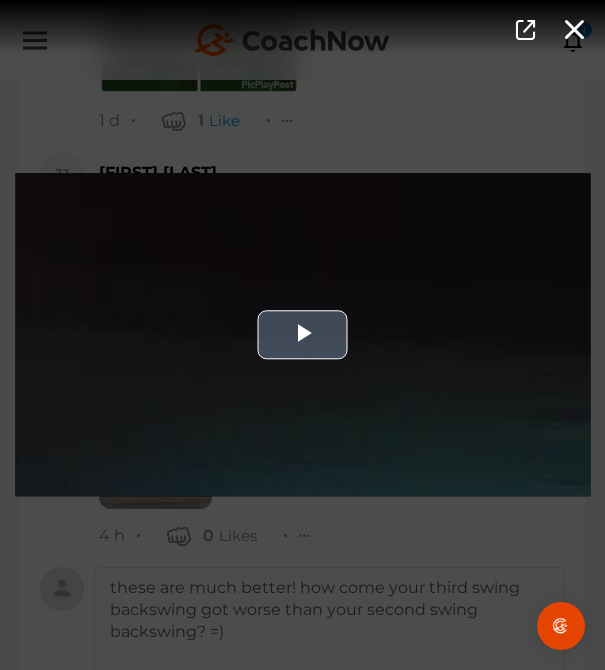 click at bounding box center (302, 334) 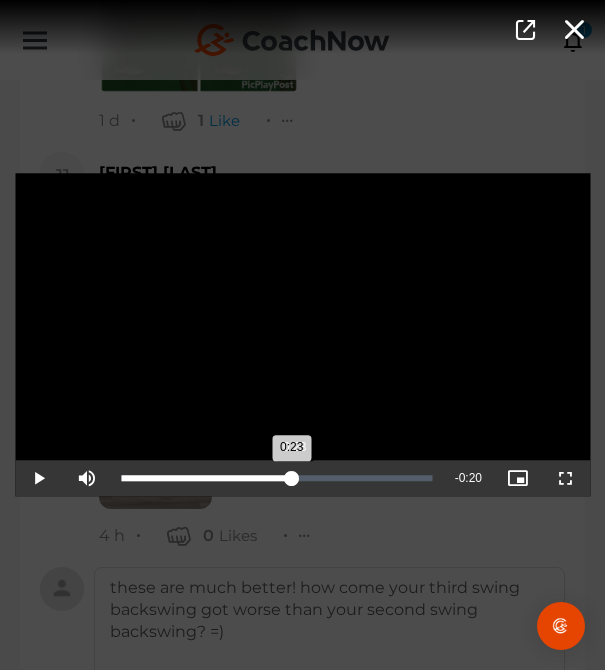 drag, startPoint x: 210, startPoint y: 491, endPoint x: 294, endPoint y: 489, distance: 84.0238 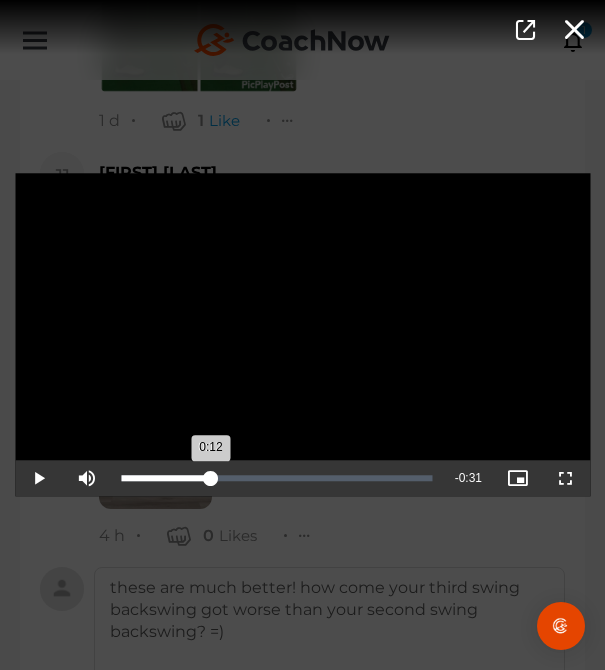 drag, startPoint x: 294, startPoint y: 489, endPoint x: 209, endPoint y: 487, distance: 85.02353 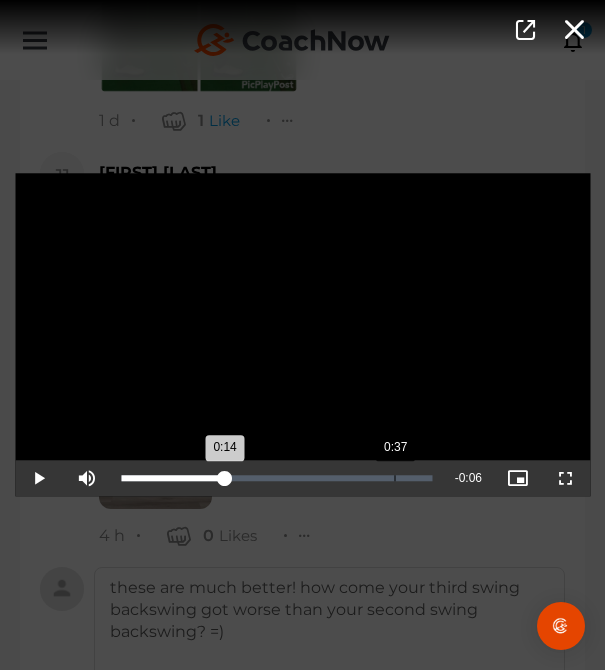 click on "Loaded :  0.00% 0:37 0:14" at bounding box center (277, 479) 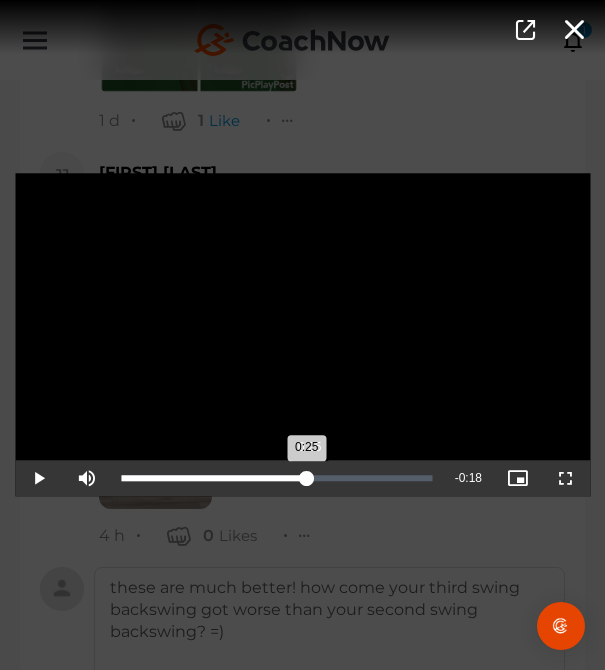 drag, startPoint x: 382, startPoint y: 493, endPoint x: 311, endPoint y: 487, distance: 71.25307 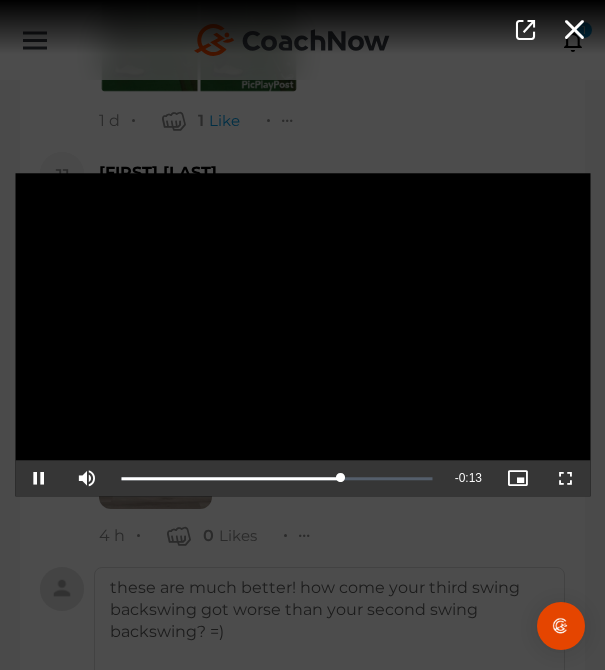 click on "Video Player is loading. Play Video Pause Mute Current Time  0:30 / Duration  0:43 Loaded :  0.00% 0:26 0:30 Stream Type  LIVE Seek to live, currently playing live LIVE Remaining Time  - 0:13   Playback Rate 1x Chapters Chapters Descriptions descriptions off , selected Captions captions settings , opens captions settings dialog captions off , selected Audio Track Picture-in-Picture Fullscreen This is a modal window. Beginning of dialog window. Escape will cancel and close the window. Text Color White Black Red Green Blue Yellow Magenta Cyan Transparency Opaque Semi-Transparent Background Color Black White Red Green Blue Yellow Magenta Cyan Transparency Opaque Semi-Transparent Transparent Window Color Black White Red Green Blue Yellow Magenta Cyan Transparency Transparent Semi-Transparent Opaque Font Size 50% 75% 100% 125% 150% 175% 200% 300% 400% Text Edge Style None Raised Depressed Uniform Dropshadow Font Family Casual" at bounding box center [302, 335] 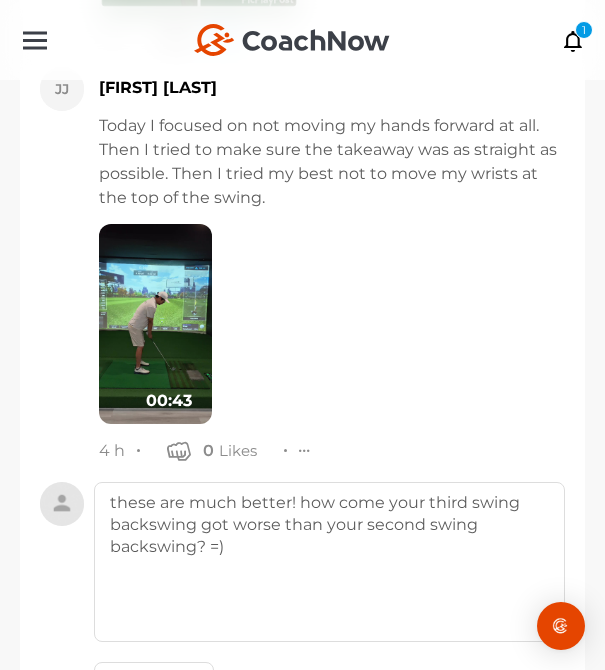 scroll, scrollTop: 6997, scrollLeft: 0, axis: vertical 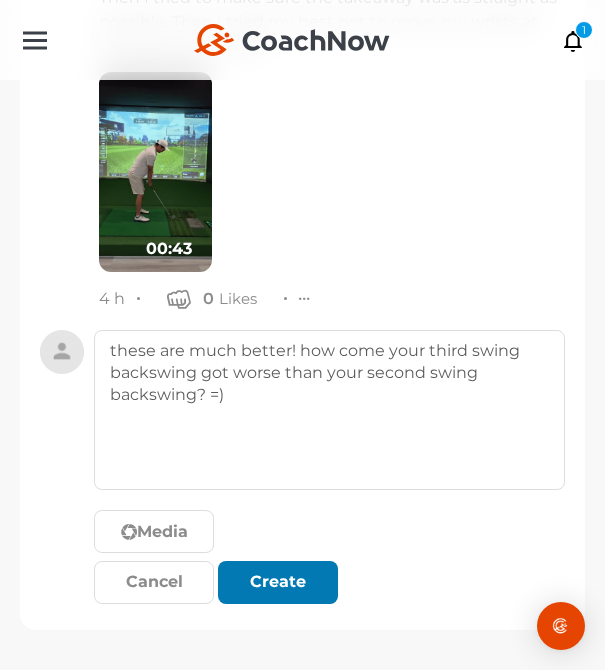 click on "Create" at bounding box center [278, 582] 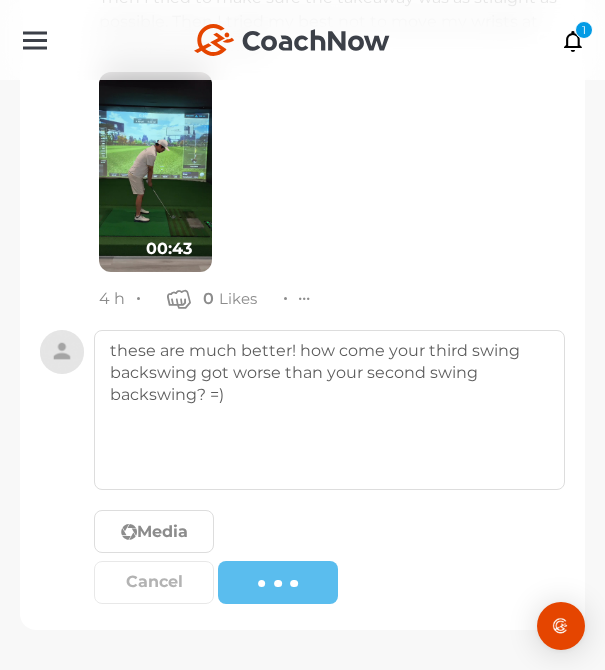 type 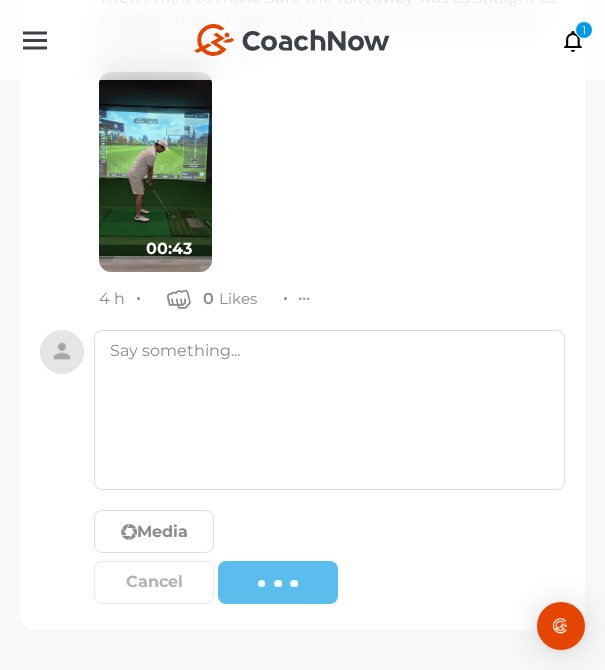 scroll, scrollTop: 6913, scrollLeft: 0, axis: vertical 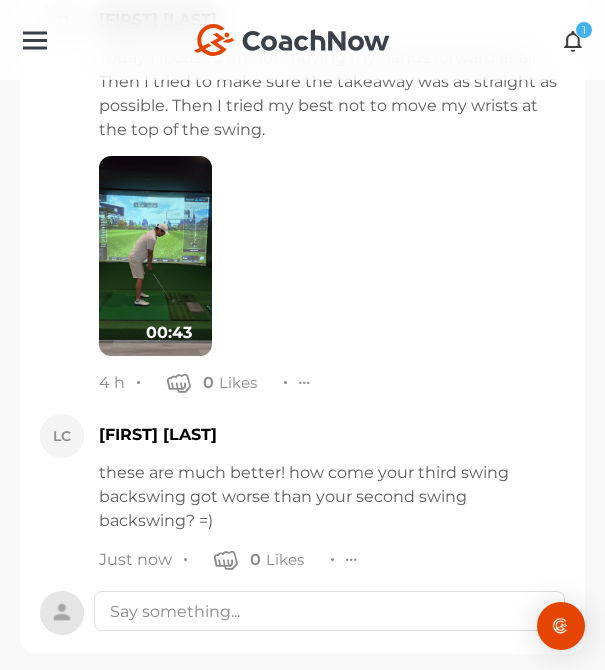 click at bounding box center (573, 40) 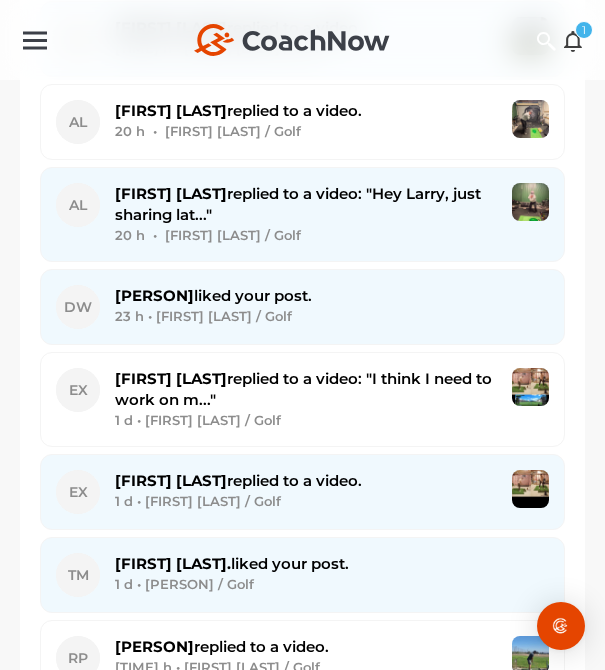 scroll, scrollTop: 0, scrollLeft: 0, axis: both 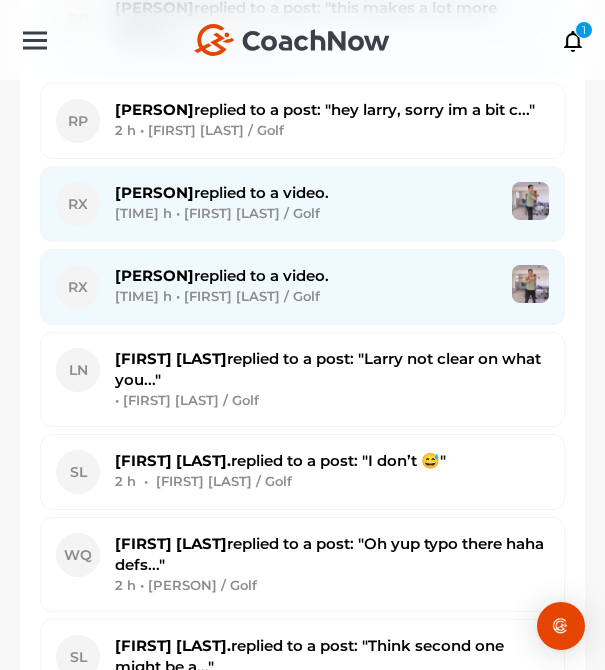 click on "[TIME] h • [FIRST] [LAST] / Golf" at bounding box center (306, 213) 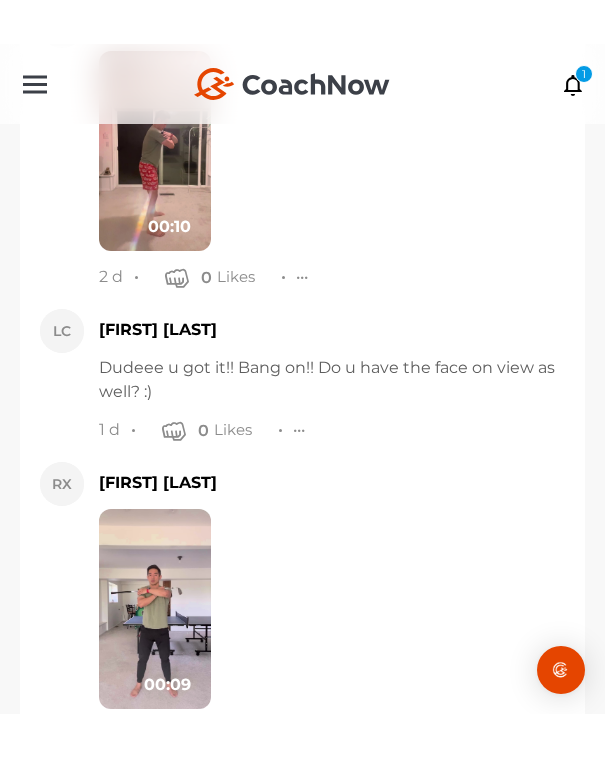 scroll, scrollTop: 3319, scrollLeft: 0, axis: vertical 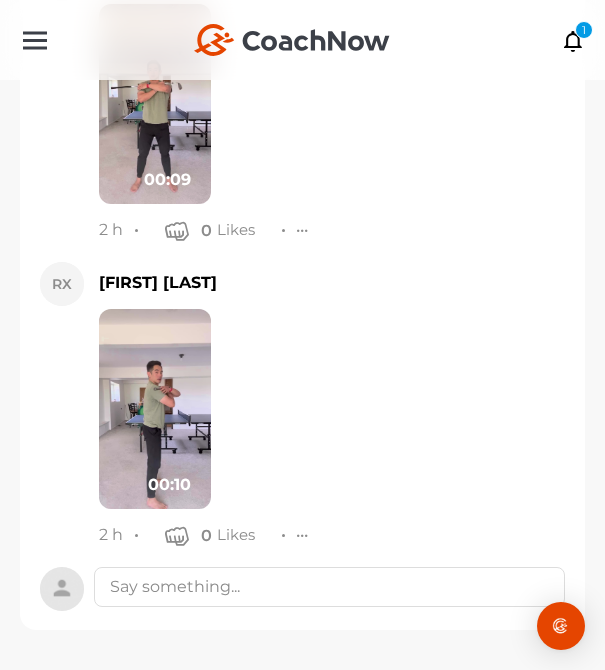 click at bounding box center [155, 104] 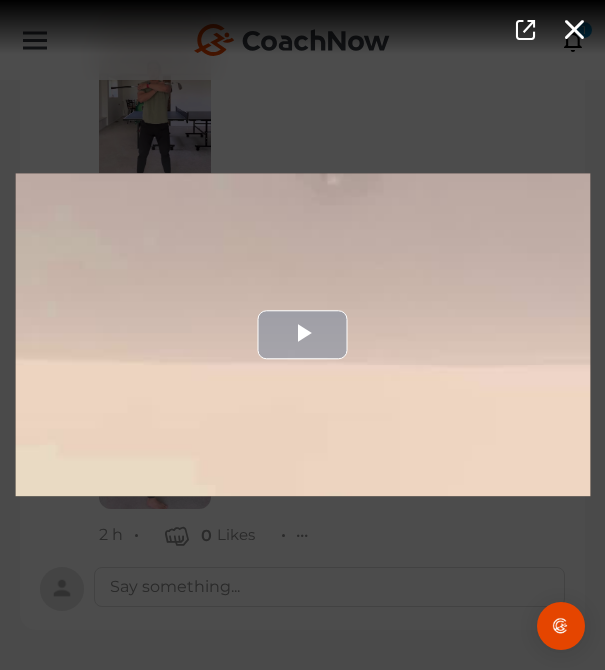 click at bounding box center (302, 334) 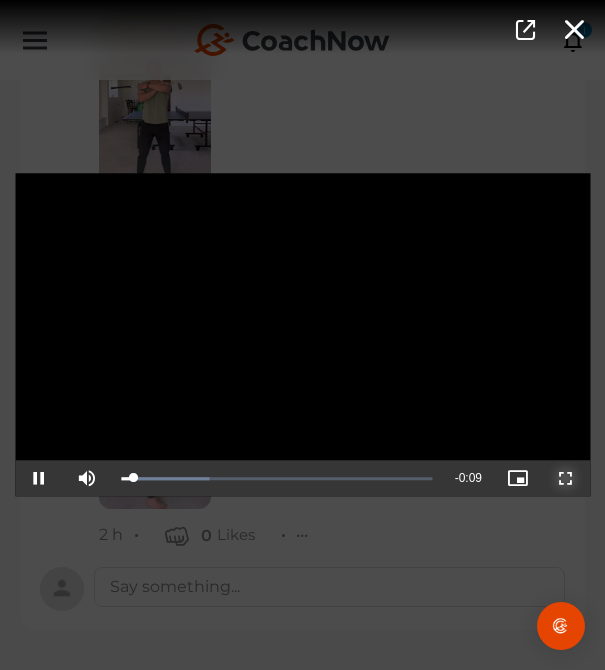 click at bounding box center [566, 479] 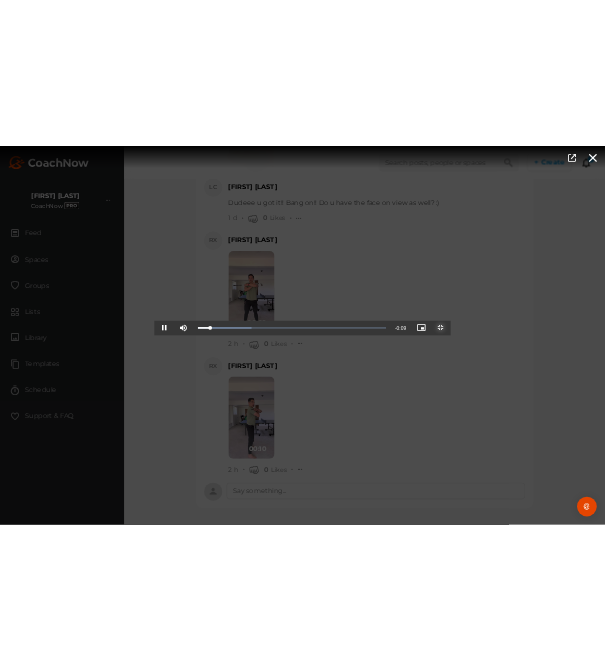 scroll, scrollTop: 2907, scrollLeft: 0, axis: vertical 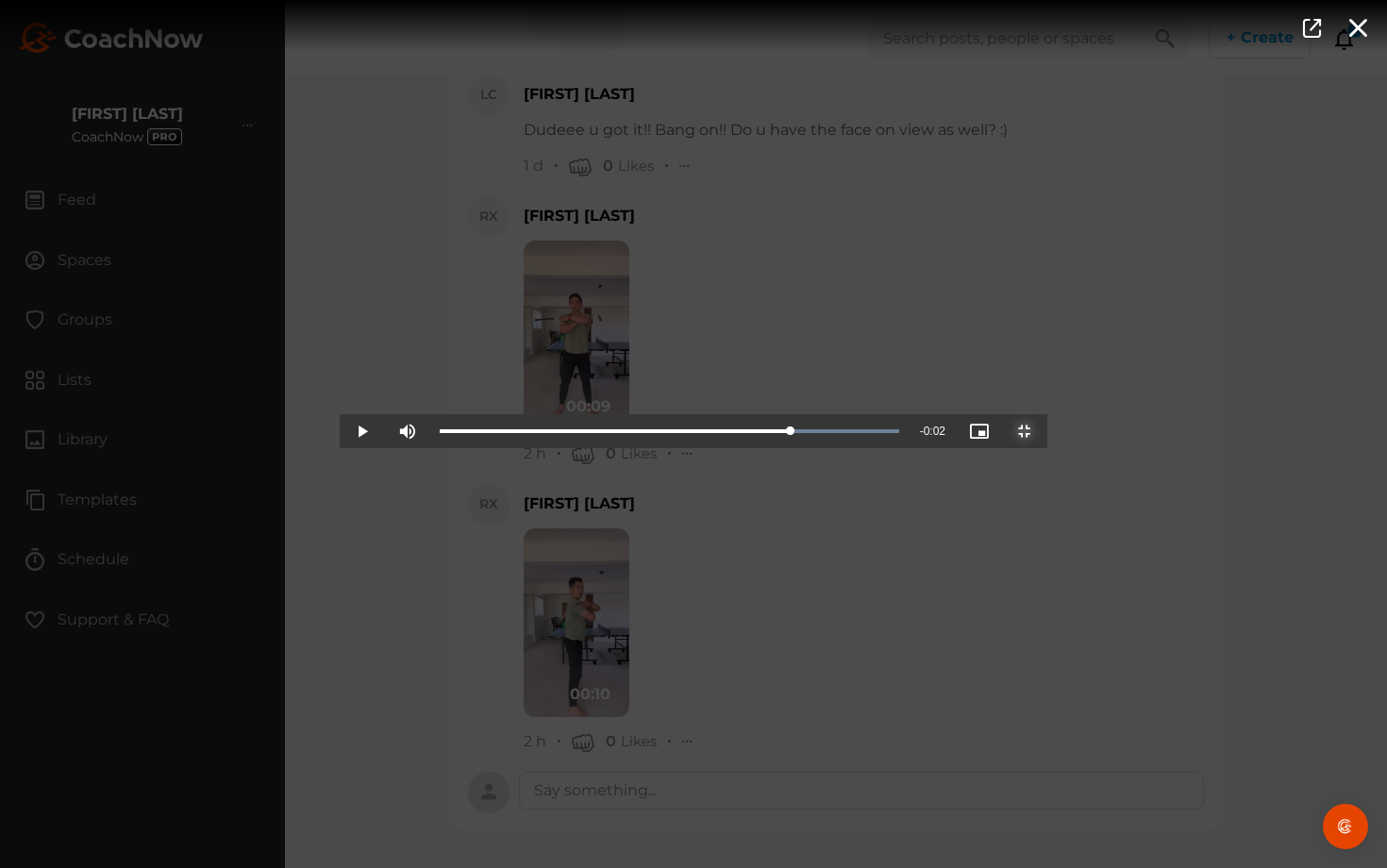 drag, startPoint x: 304, startPoint y: 853, endPoint x: 987, endPoint y: 609, distance: 725.2758 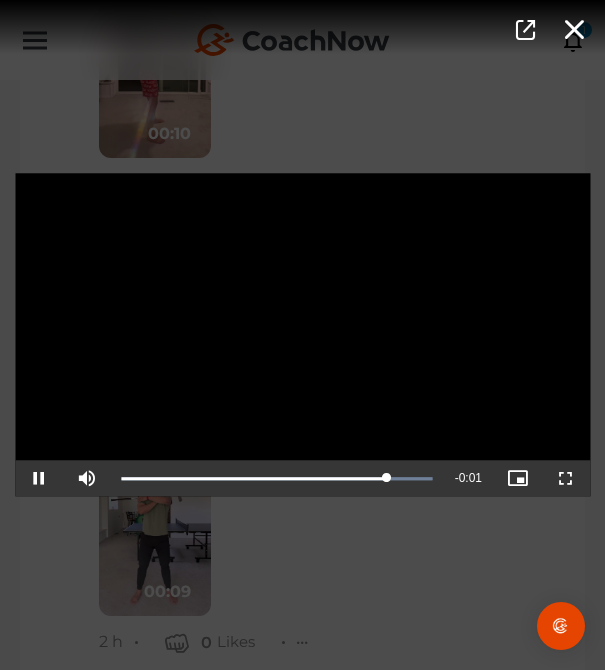 click on "Video Player is loading. Play Video Pause Mute Current Time  0:08 / Duration  0:09 Loaded :  100.00% 0:02 0:08 Stream Type  LIVE Seek to live, currently playing live LIVE Remaining Time  - 0:01   Playback Rate 1x Chapters Chapters Descriptions descriptions off , selected Captions captions settings , opens captions settings dialog captions off , selected Audio Track Picture-in-Picture Non-Fullscreen This is a modal window. Beginning of dialog window. Escape will cancel and close the window. Text Color White Black Red Green Blue Yellow Magenta Cyan Transparency Opaque Semi-Transparent Background Color Black White Red Green Blue Yellow Magenta Cyan Transparency Opaque Semi-Transparent Transparent Window Color Black White Red Green Blue Yellow Magenta Cyan Transparency Transparent Semi-Transparent Opaque Font Size 50% 75% 100% 125% 150% 175% 200% 300% 400% Text Edge Style None Raised Depressed Uniform Dropshadow Font Family" at bounding box center (302, 335) 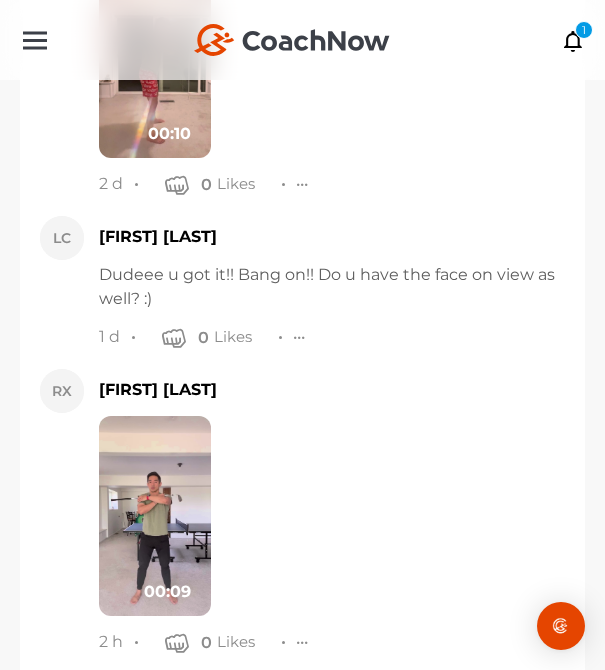 scroll, scrollTop: 3319, scrollLeft: 0, axis: vertical 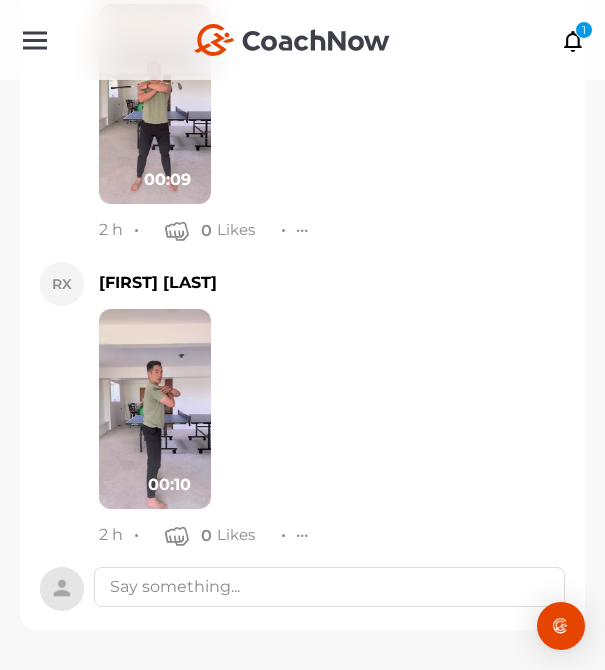 click at bounding box center (155, 409) 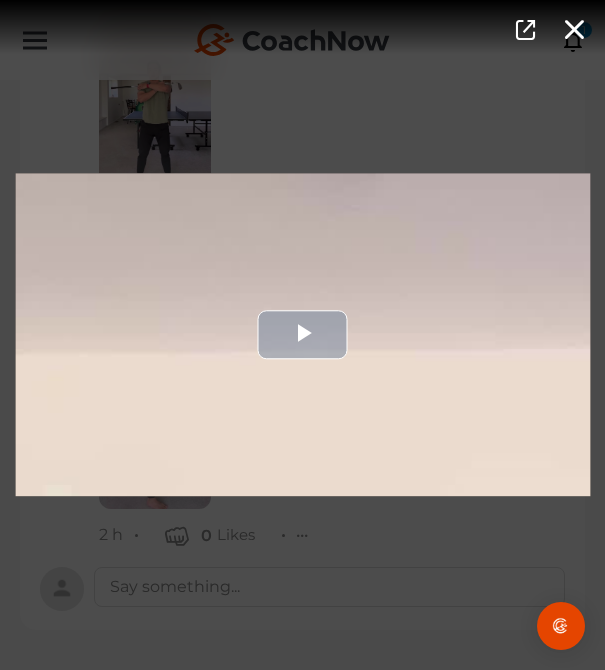 click at bounding box center (302, 334) 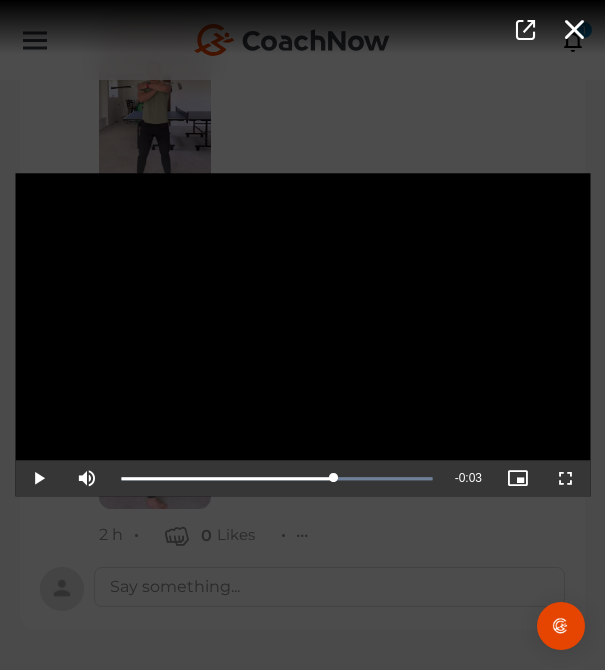 drag, startPoint x: 145, startPoint y: 478, endPoint x: 336, endPoint y: 450, distance: 193.04144 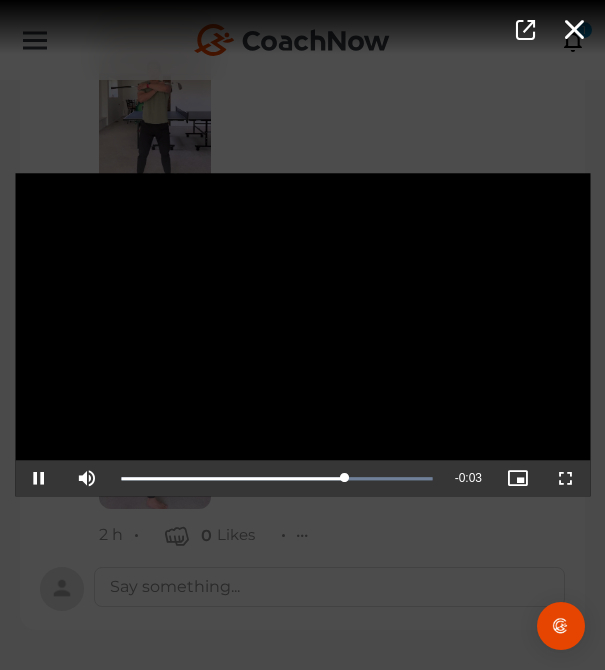 click on "Video Player is loading. Play Video Pause Mute Current Time  0:07 / Duration  0:10 Loaded :  100.00% 0:07 0:07 Stream Type  LIVE Seek to live, currently playing live LIVE Remaining Time  - 0:03   Playback Rate 1x Chapters Chapters Descriptions descriptions off , selected Captions captions settings , opens captions settings dialog captions off , selected Audio Track Picture-in-Picture Fullscreen This is a modal window. Beginning of dialog window. Escape will cancel and close the window. Text Color White Black Red Green Blue Yellow Magenta Cyan Transparency Opaque Semi-Transparent Background Color Black White Red Green Blue Yellow Magenta Cyan Transparency Opaque Semi-Transparent Transparent Window Color Black White Red Green Blue Yellow Magenta Cyan Transparency Transparent Semi-Transparent Opaque Font Size 50% 75% 100% 125% 150% 175% 200% 300% 400% Text Edge Style None Raised Depressed Uniform Dropshadow Font Family Casual" at bounding box center [302, 335] 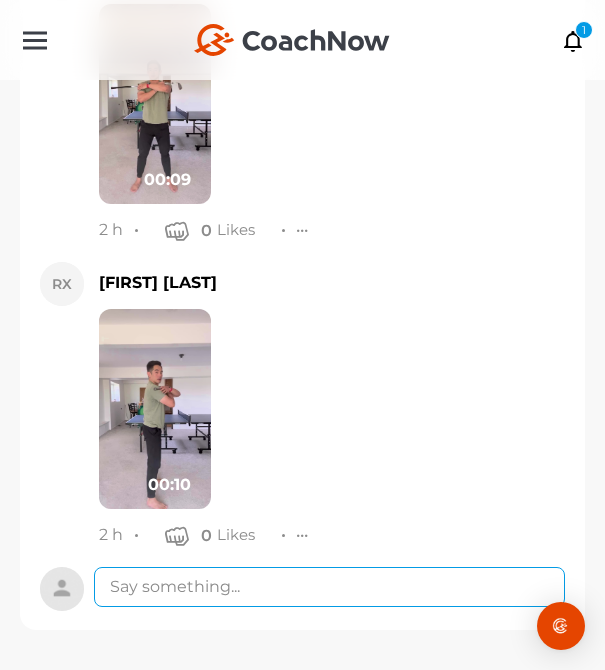 click at bounding box center [329, 587] 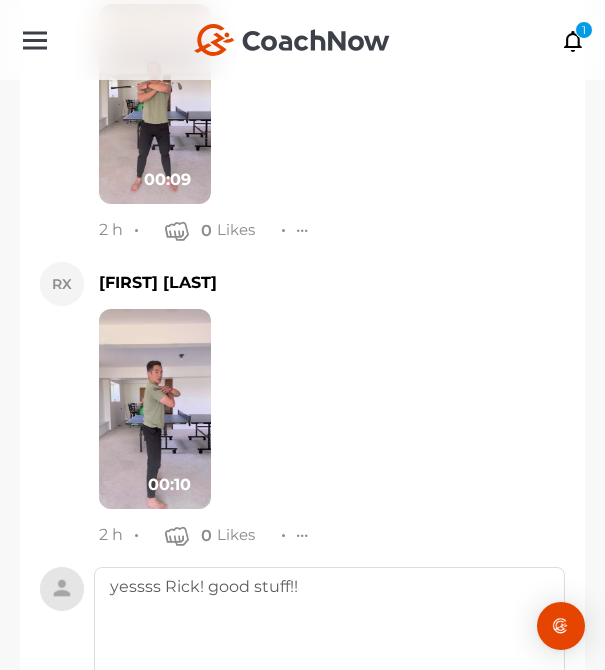 click at bounding box center [155, 409] 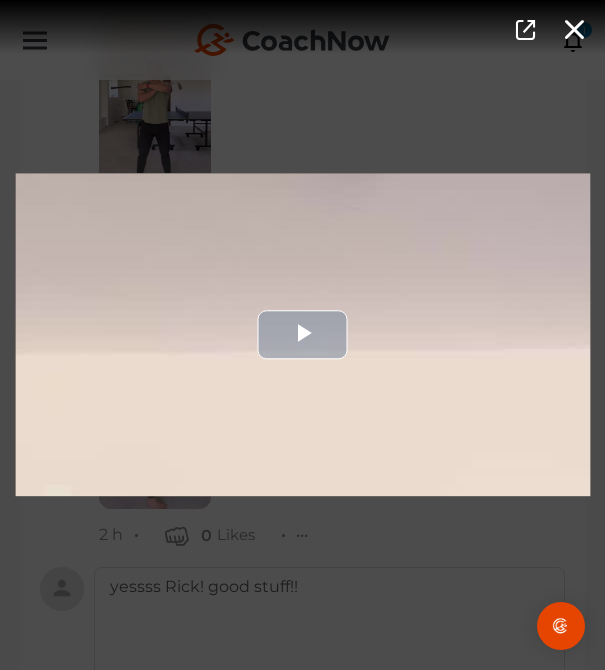 drag, startPoint x: 174, startPoint y: 405, endPoint x: 184, endPoint y: 407, distance: 10.198039 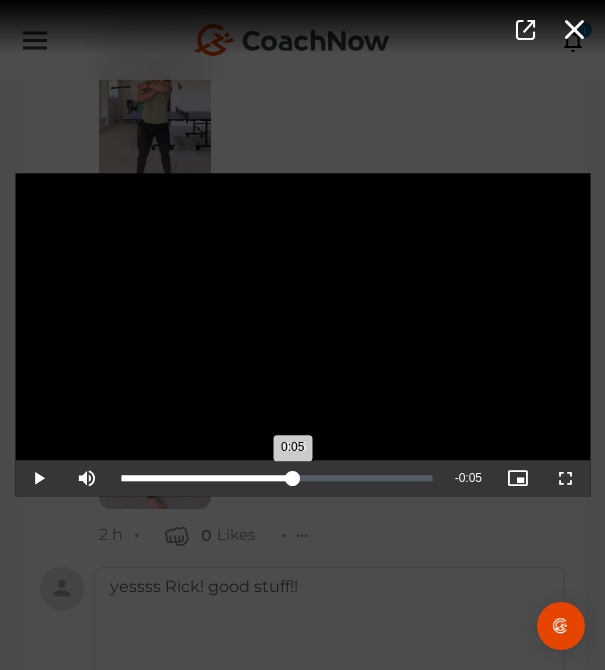 drag, startPoint x: 171, startPoint y: 474, endPoint x: 294, endPoint y: 490, distance: 124.036285 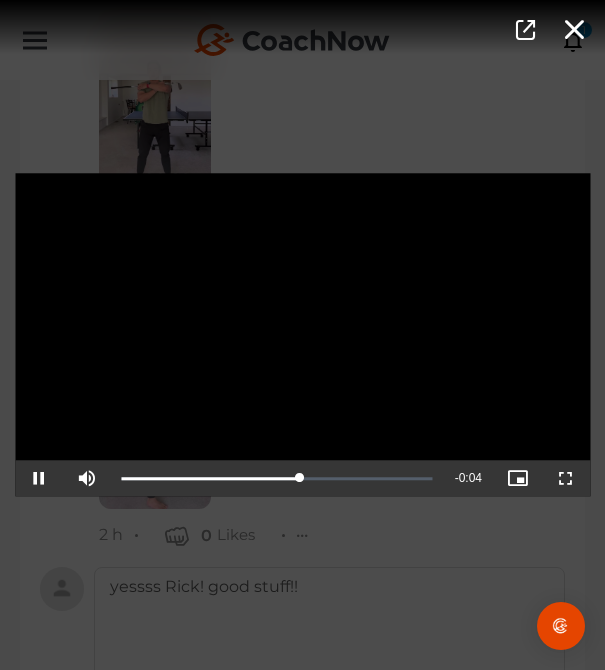 click on "Video Player is loading. Play Video Pause Mute Current Time  0:06 / Duration  0:10 Loaded :  0.00% 0:05 0:06 Stream Type  LIVE Seek to live, currently playing live LIVE Remaining Time  - 0:04   Playback Rate 1x Chapters Chapters Descriptions descriptions off , selected Captions captions settings , opens captions settings dialog captions off , selected Audio Track Picture-in-Picture Fullscreen This is a modal window. Beginning of dialog window. Escape will cancel and close the window. Text Color White Black Red Green Blue Yellow Magenta Cyan Transparency Opaque Semi-Transparent Background Color Black White Red Green Blue Yellow Magenta Cyan Transparency Opaque Semi-Transparent Transparent Window Color Black White Red Green Blue Yellow Magenta Cyan Transparency Transparent Semi-Transparent Opaque Font Size 50% 75% 100% 125% 150% 175% 200% 300% 400% Text Edge Style None Raised Depressed Uniform Dropshadow Font Family Casual" at bounding box center (302, 335) 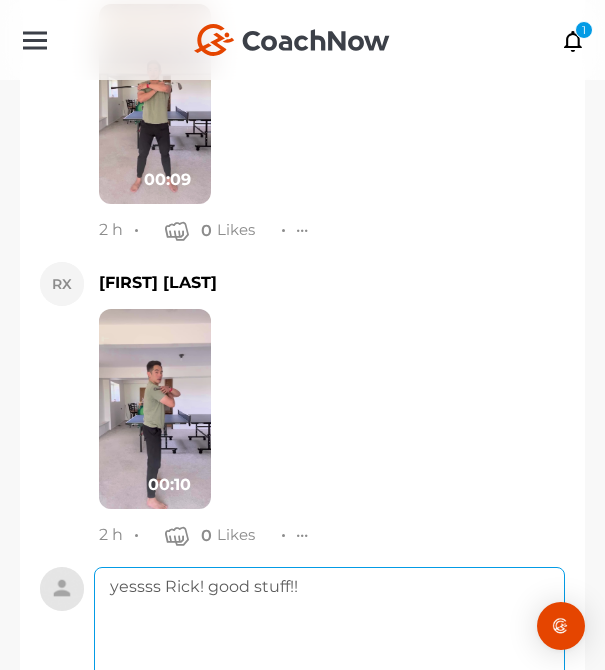 click on "yessss Rick! good stuff!!" at bounding box center [329, 647] 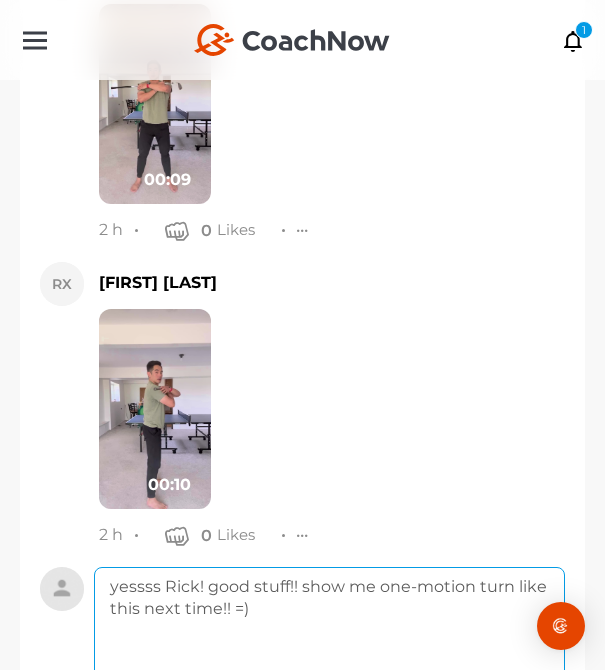 scroll, scrollTop: 3555, scrollLeft: 0, axis: vertical 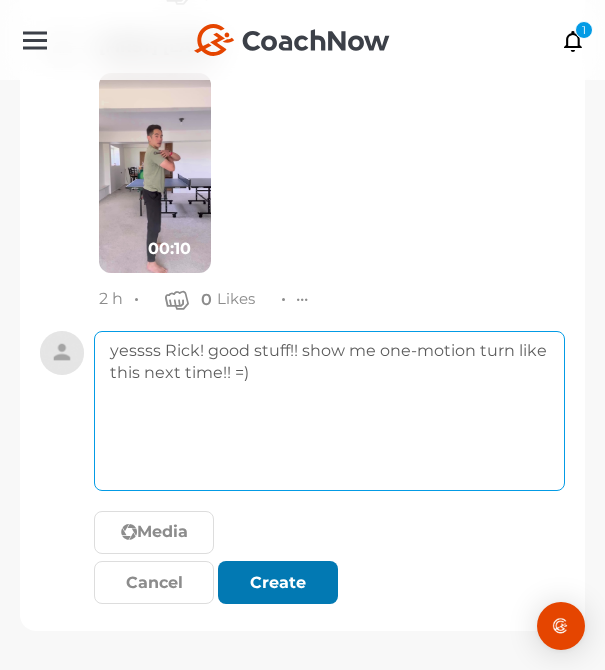 type on "yessss Rick! good stuff!! show me one-motion turn like this next time!! =)" 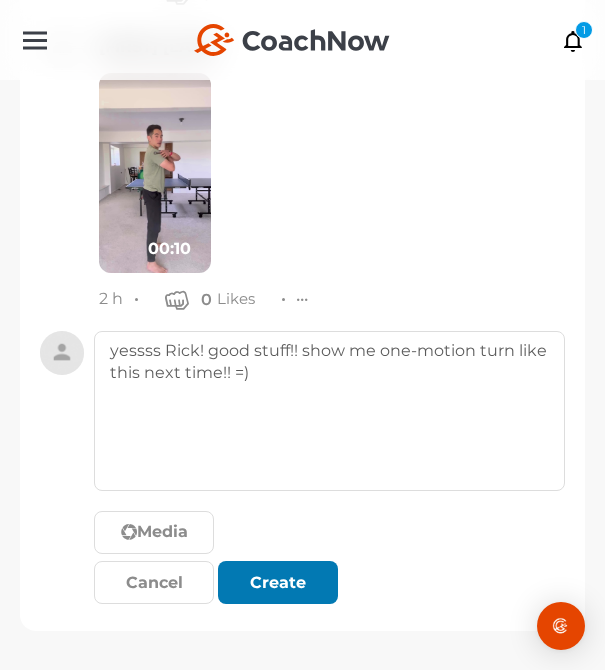 click at bounding box center [278, 583] 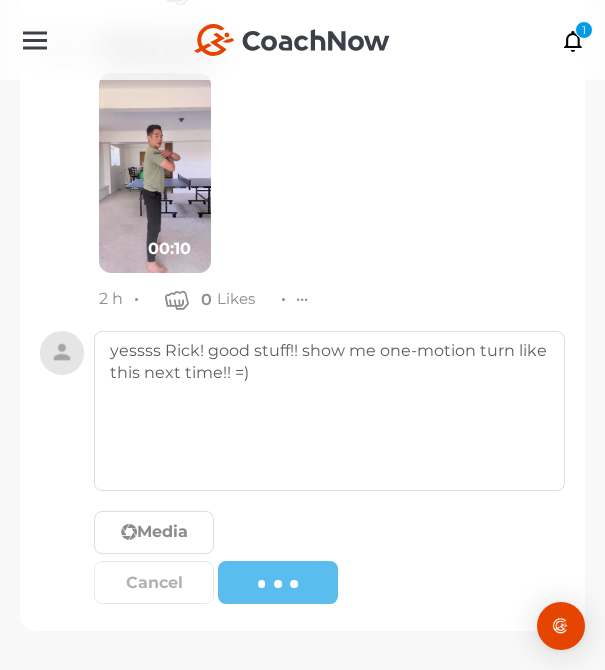 type 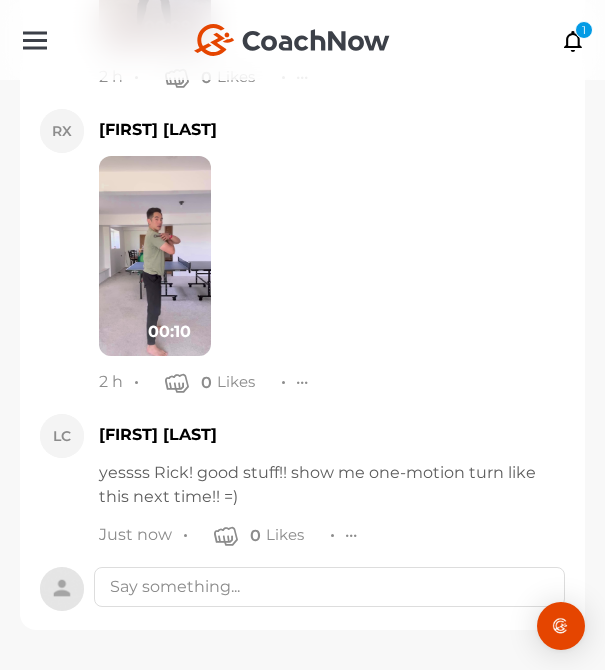 scroll, scrollTop: 3472, scrollLeft: 0, axis: vertical 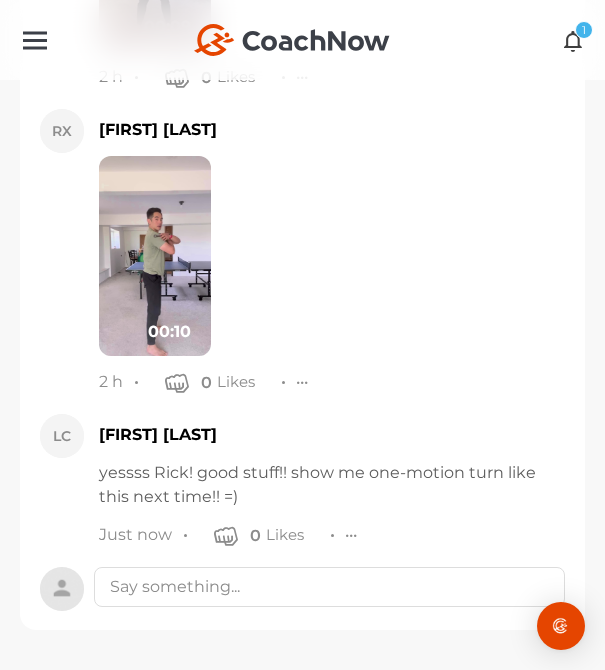 click at bounding box center (573, 40) 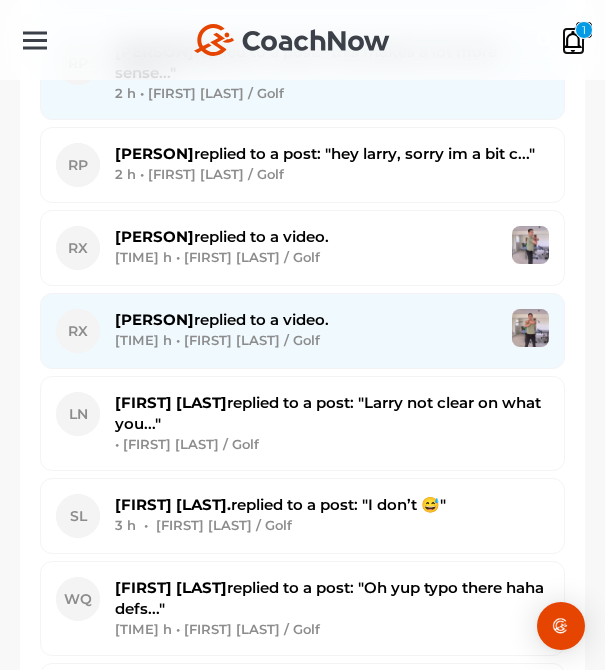 scroll, scrollTop: 859, scrollLeft: 0, axis: vertical 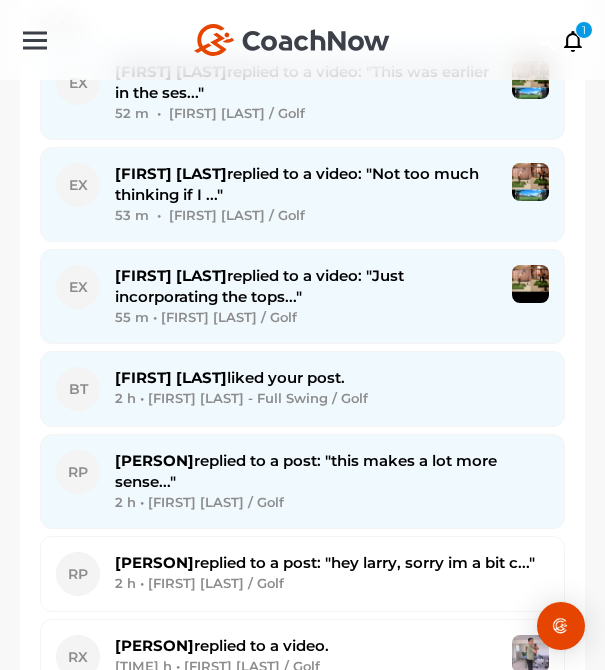 click on "[PERSON]  replied to a post: "this makes a lot more sense..."
2 h • [PERSON] / Golf" at bounding box center [332, 481] 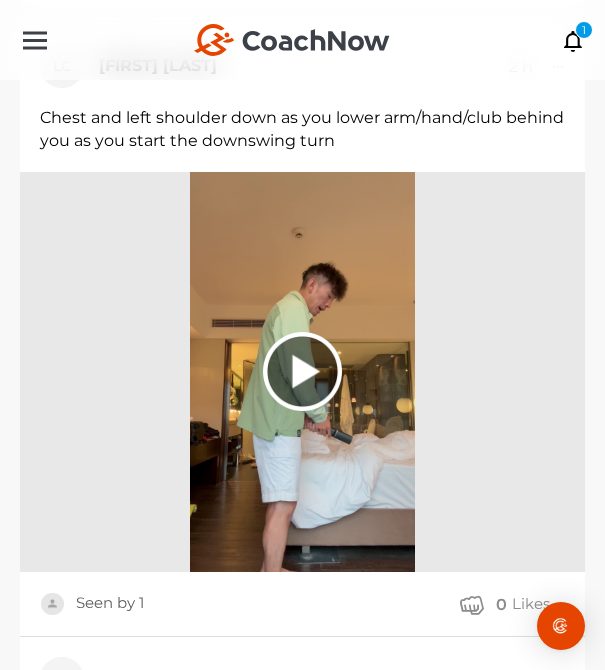 scroll, scrollTop: 484, scrollLeft: 0, axis: vertical 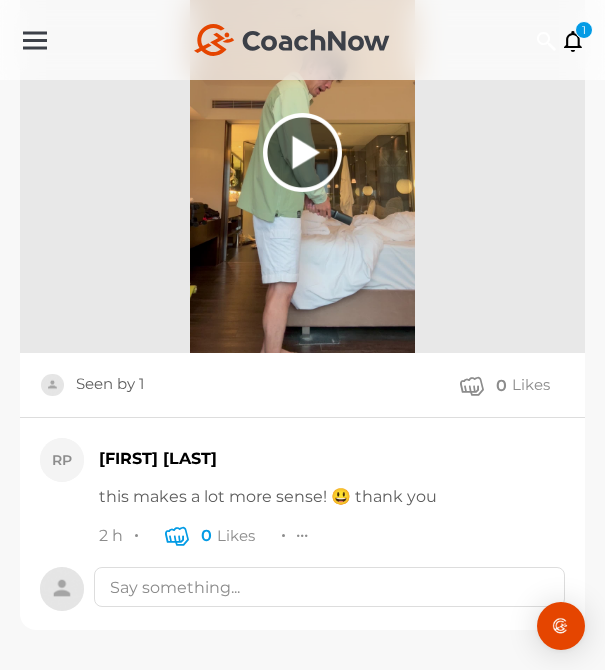 click on "0" at bounding box center (206, 535) 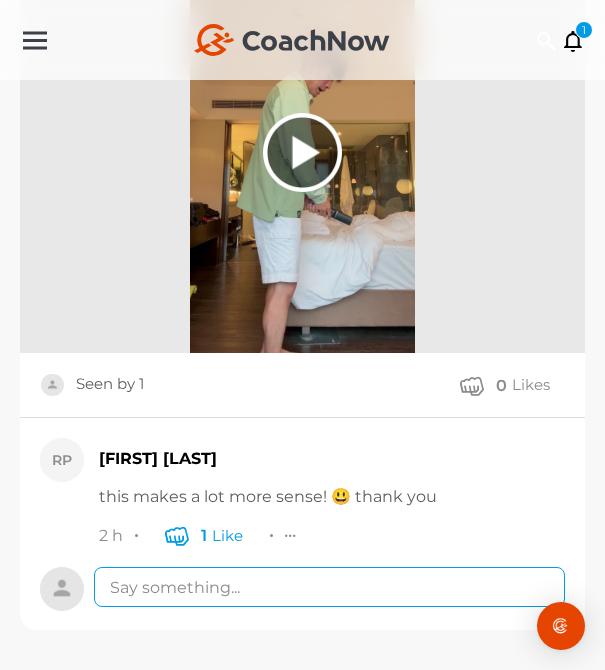 click at bounding box center [329, 587] 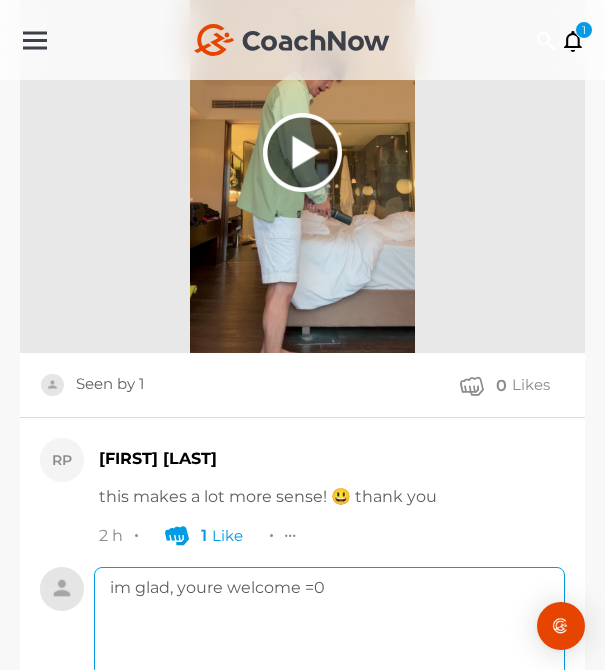 scroll, scrollTop: 721, scrollLeft: 0, axis: vertical 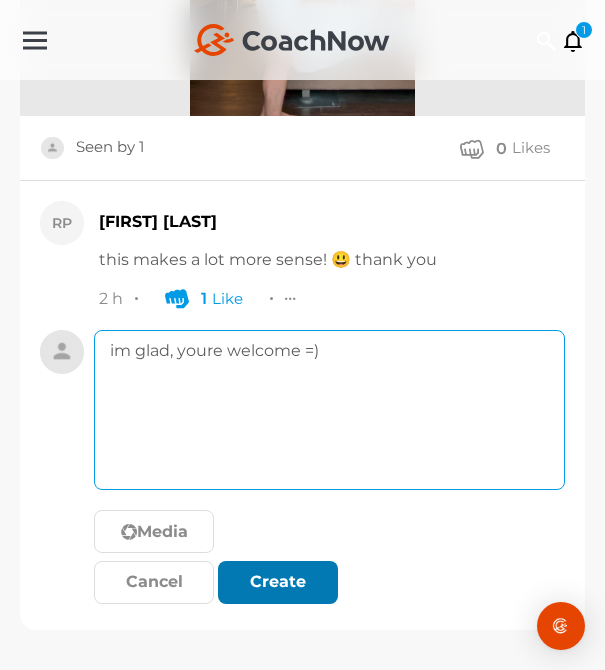 type on "im glad, youre welcome =)" 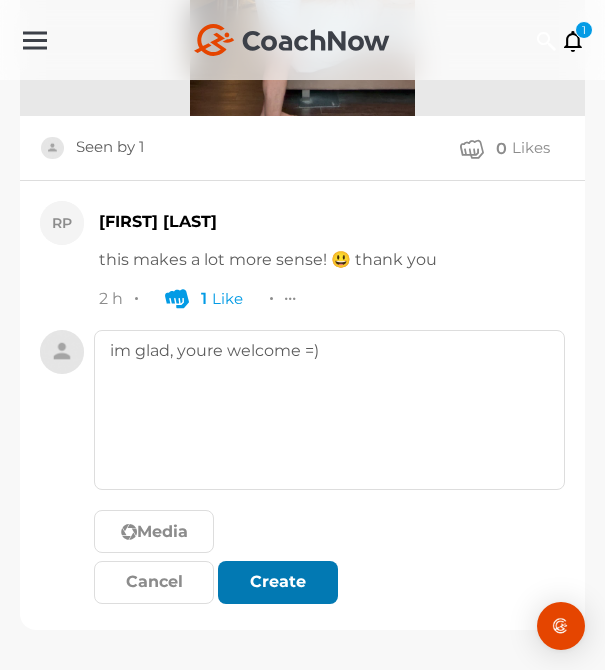 click at bounding box center [278, 582] 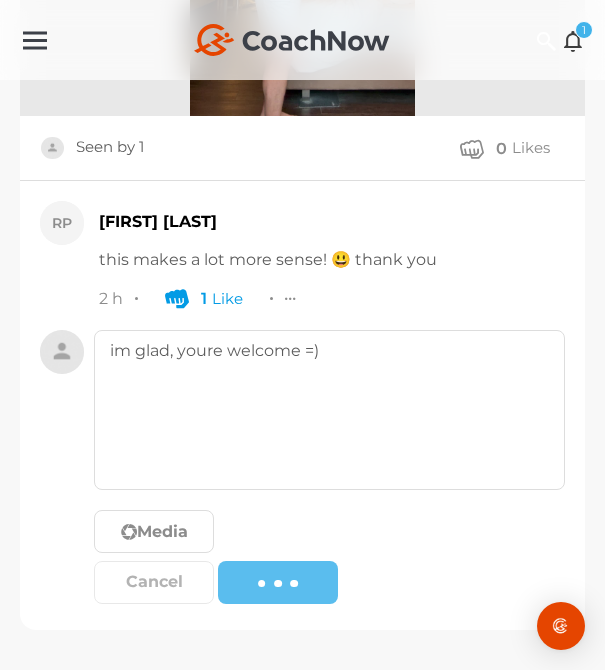 type 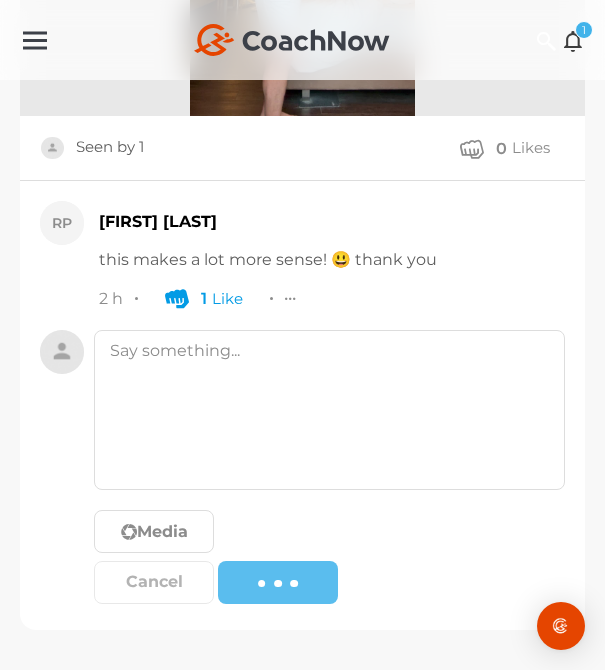 scroll, scrollTop: 613, scrollLeft: 0, axis: vertical 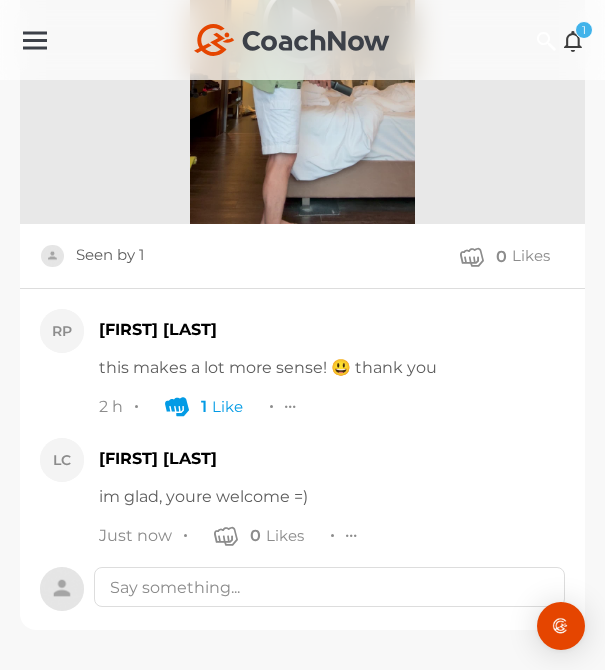 click at bounding box center [573, 40] 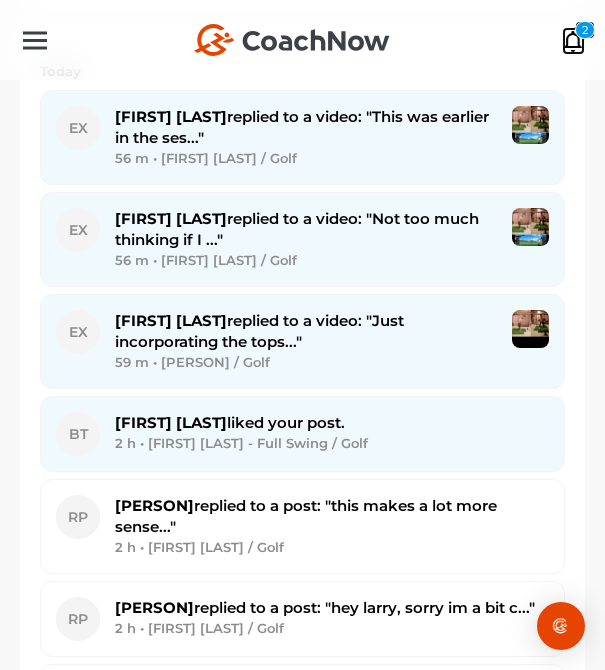 scroll, scrollTop: 324, scrollLeft: 0, axis: vertical 